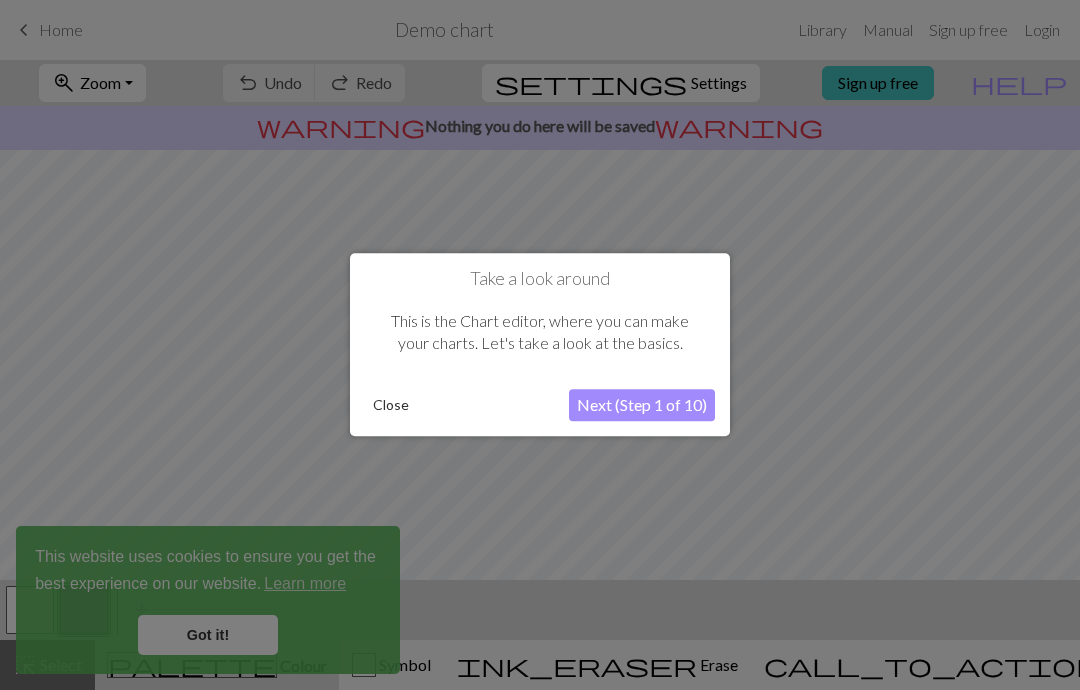 scroll, scrollTop: 0, scrollLeft: 0, axis: both 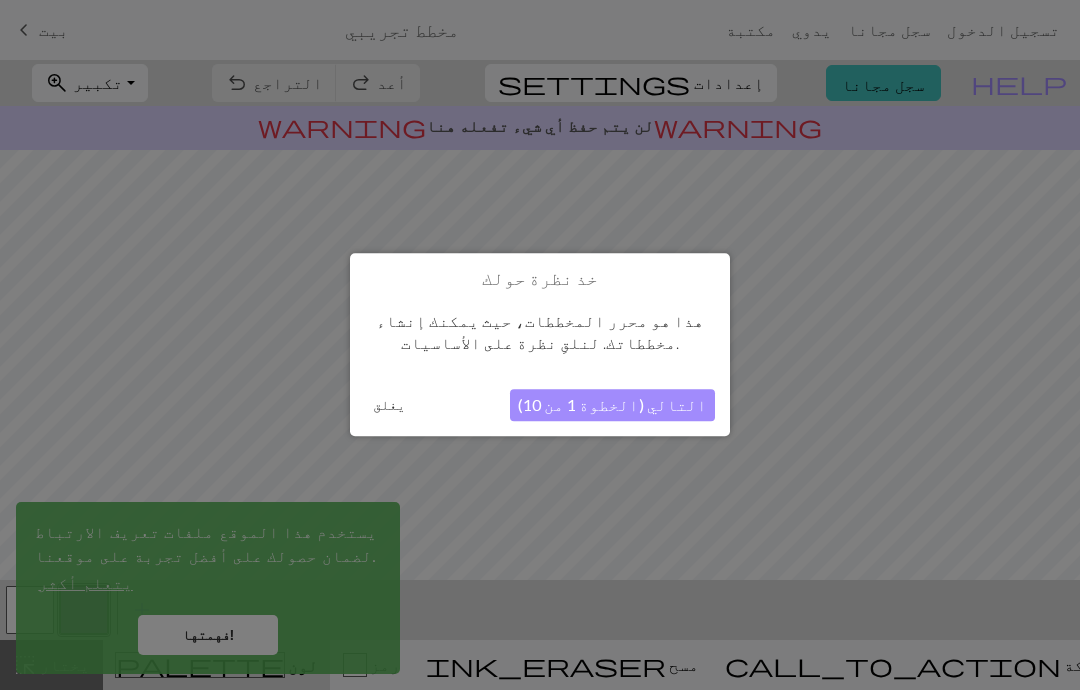 click on "التالي (الخطوة 1 من 10)" at bounding box center (612, 405) 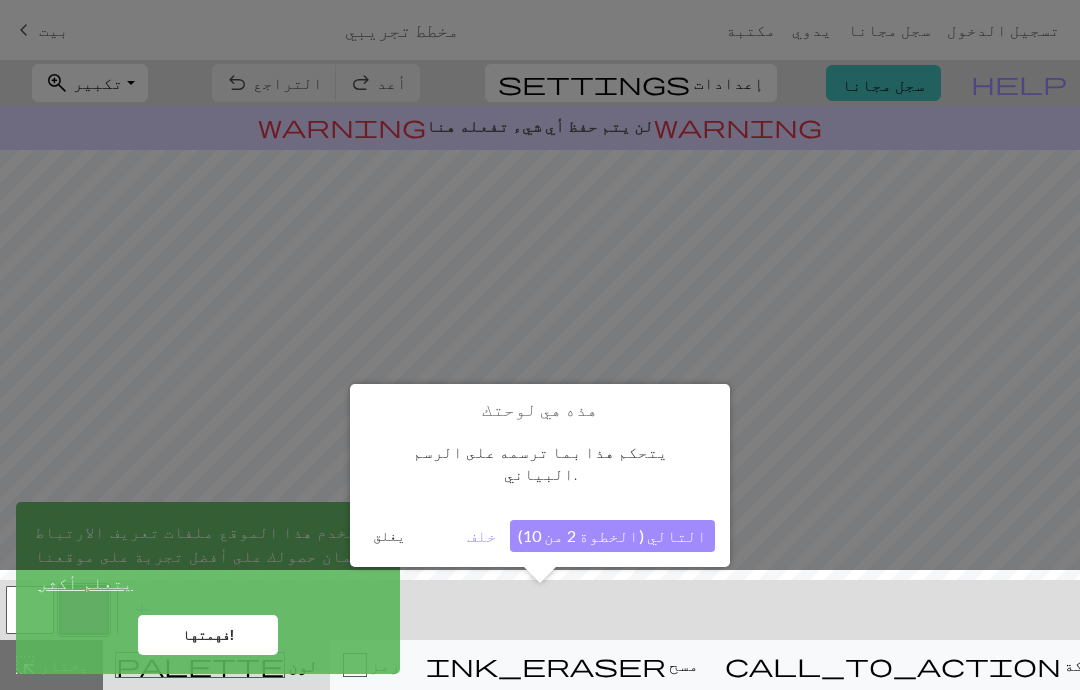click on "التالي (الخطوة 2 من 10)" at bounding box center (612, 535) 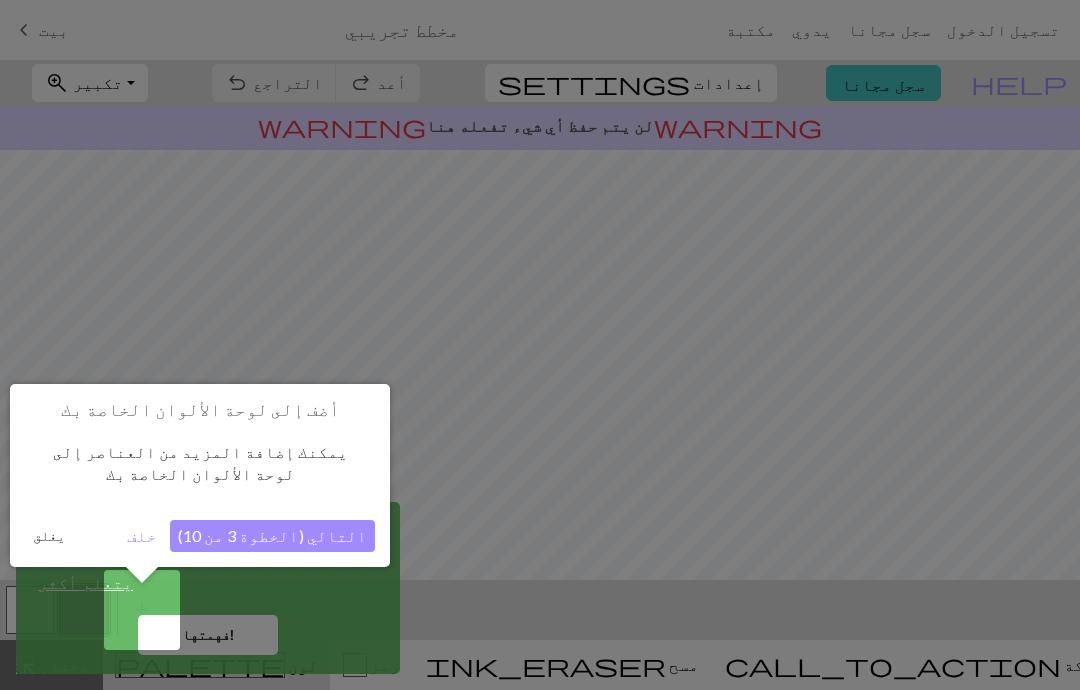 click on "التالي (الخطوة 3 من 10)" at bounding box center (272, 535) 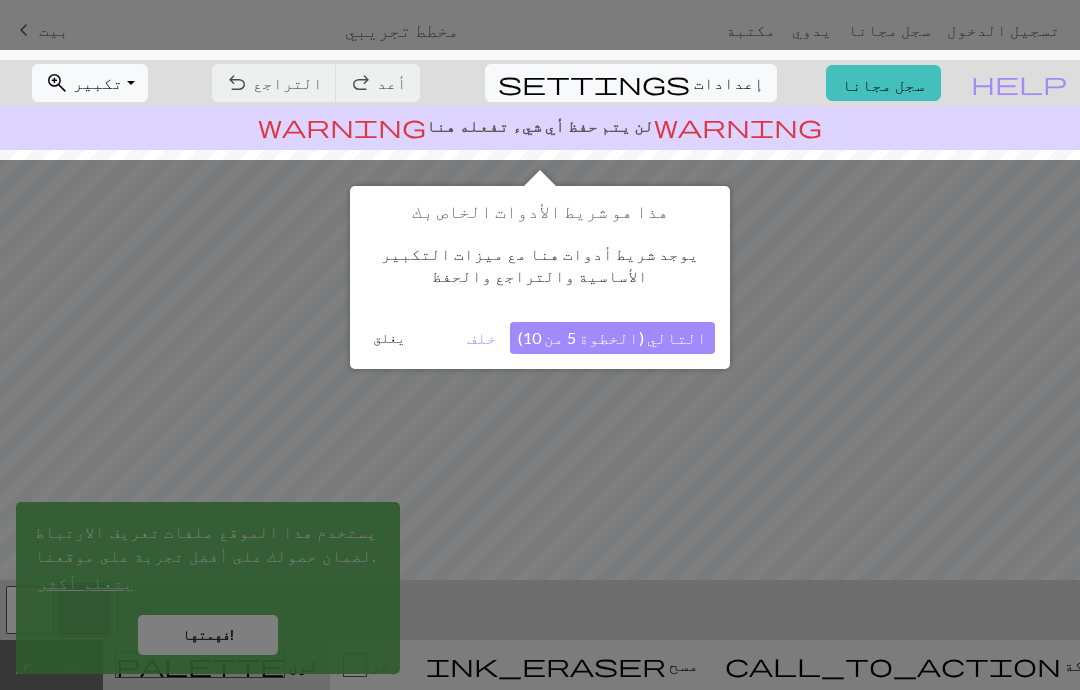 click on "التالي (الخطوة 5 من 10)" at bounding box center [612, 337] 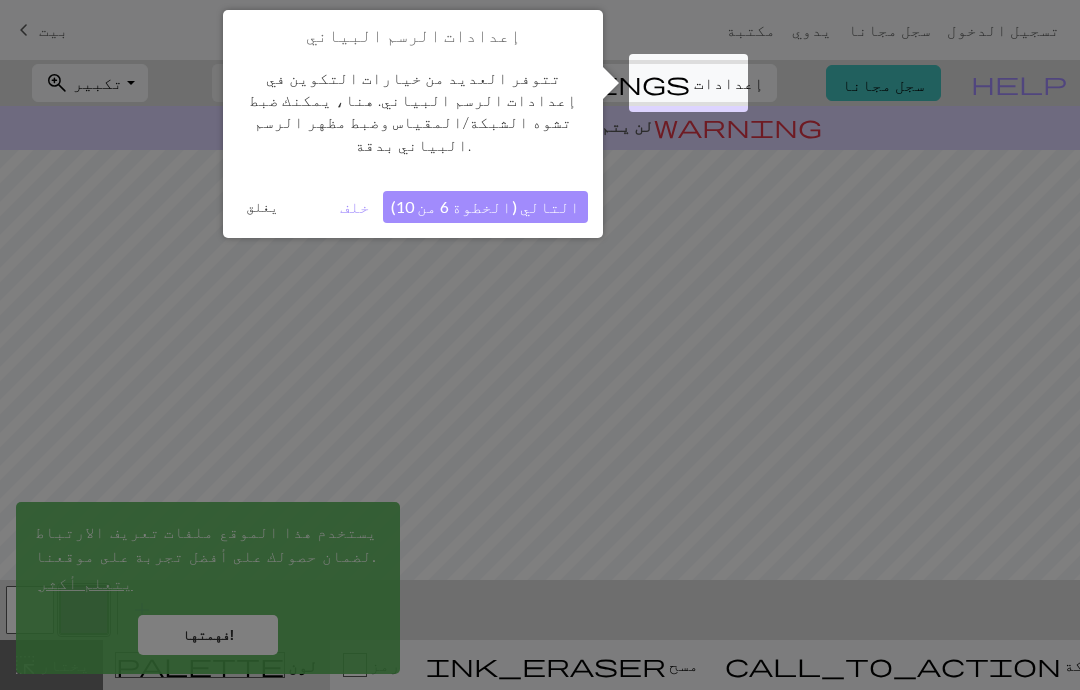click on "التالي (الخطوة 6 من 10)" at bounding box center (485, 206) 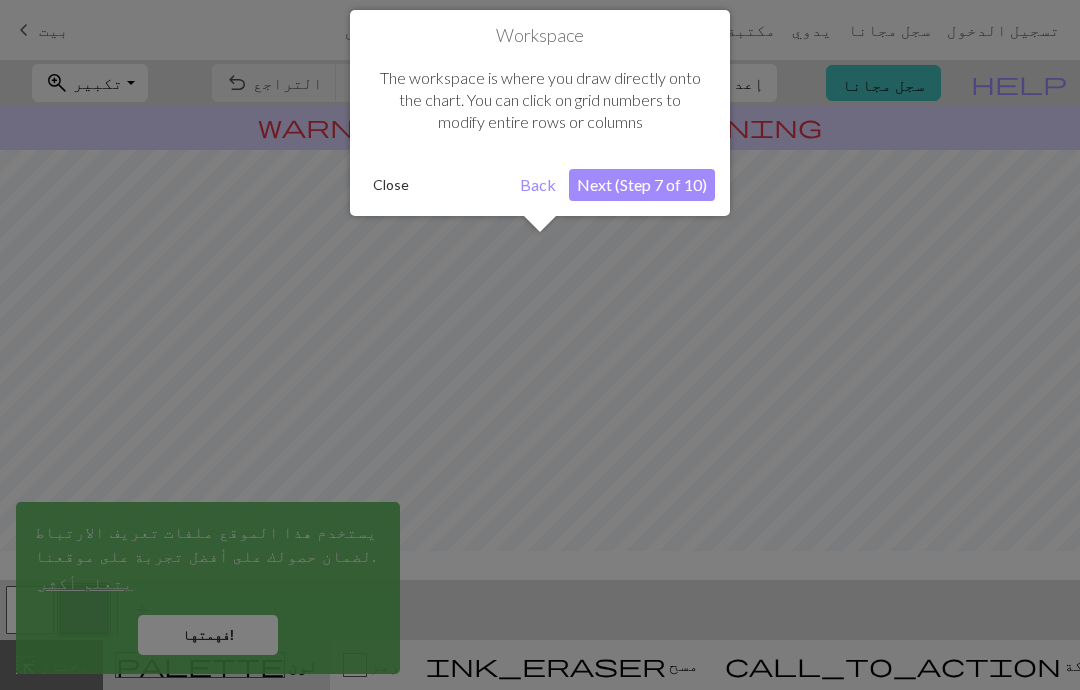 scroll, scrollTop: 120, scrollLeft: 0, axis: vertical 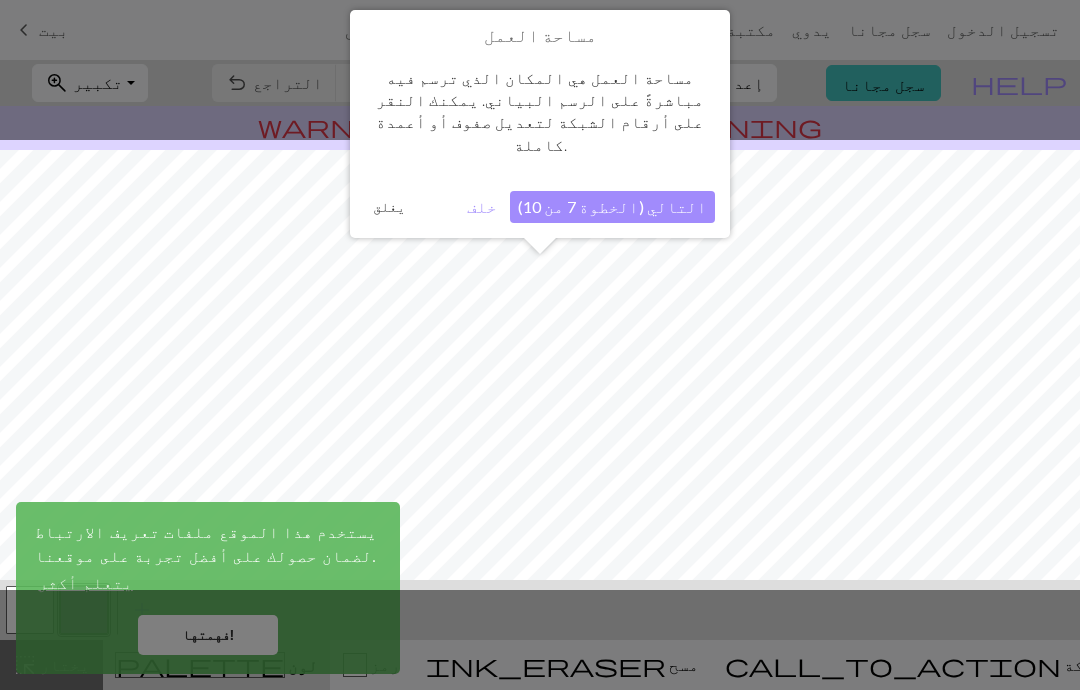 click on "التالي (الخطوة 7 من 10)" at bounding box center [612, 206] 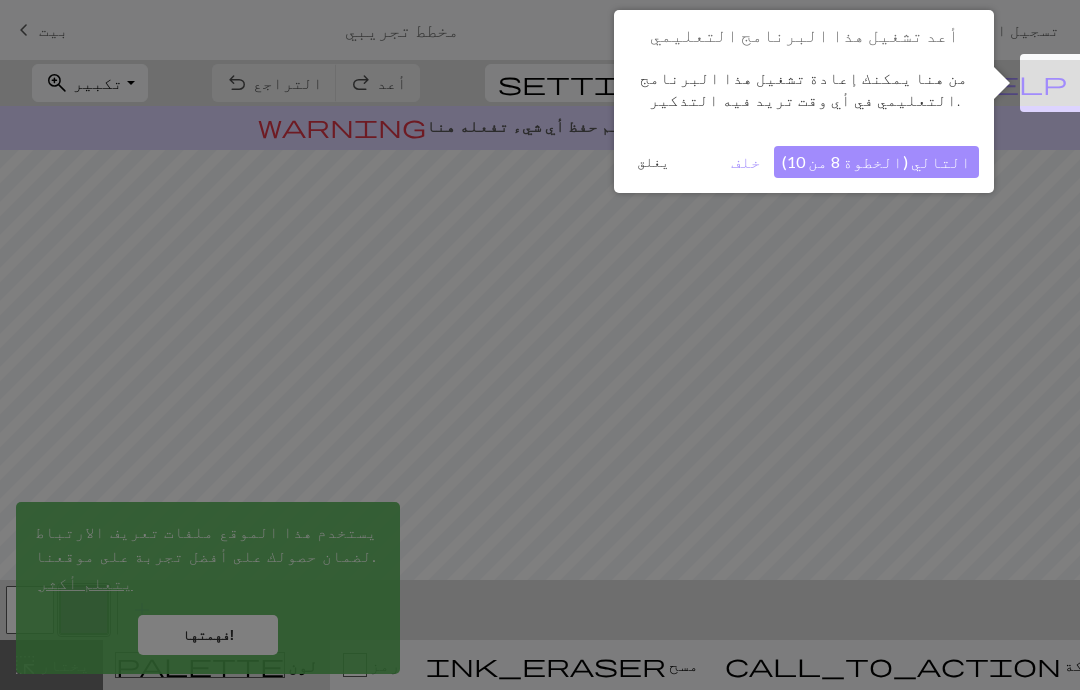 click on "التالي (الخطوة 8 من 10)" at bounding box center (876, 162) 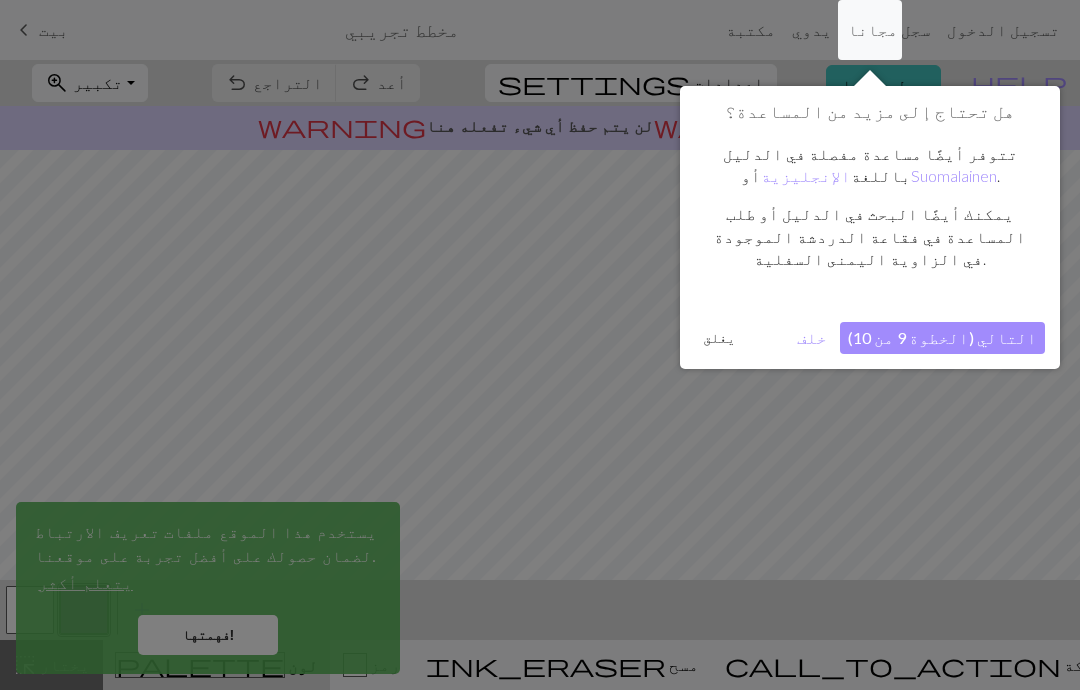 click on "التالي (الخطوة 9 من 10)" at bounding box center (942, 337) 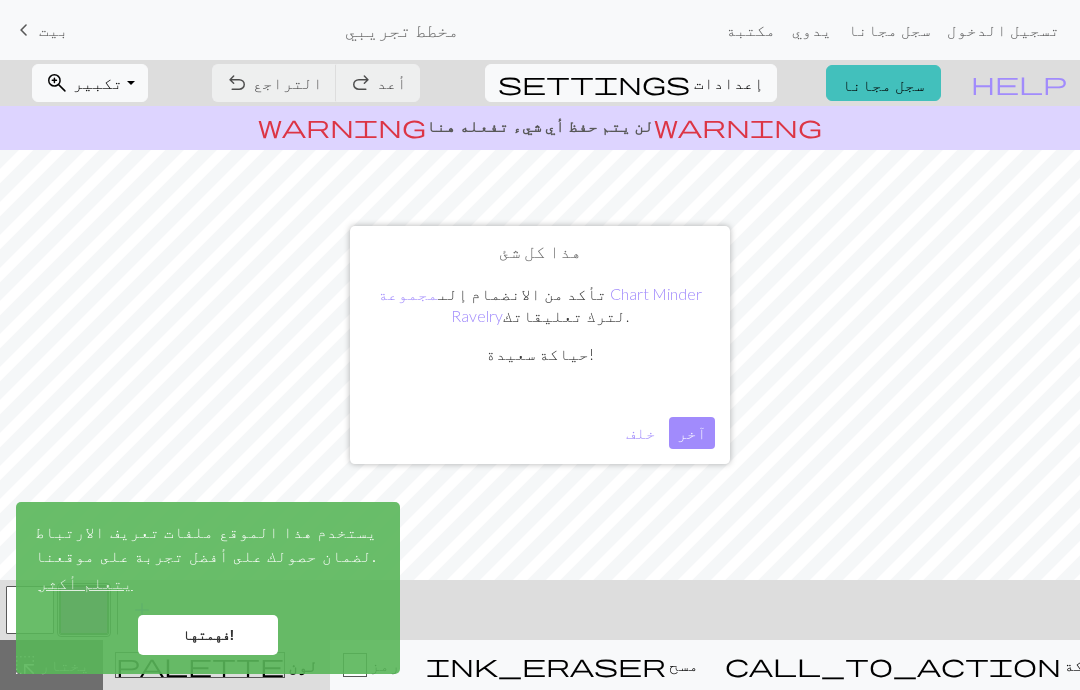 click on "آخر" at bounding box center [692, 432] 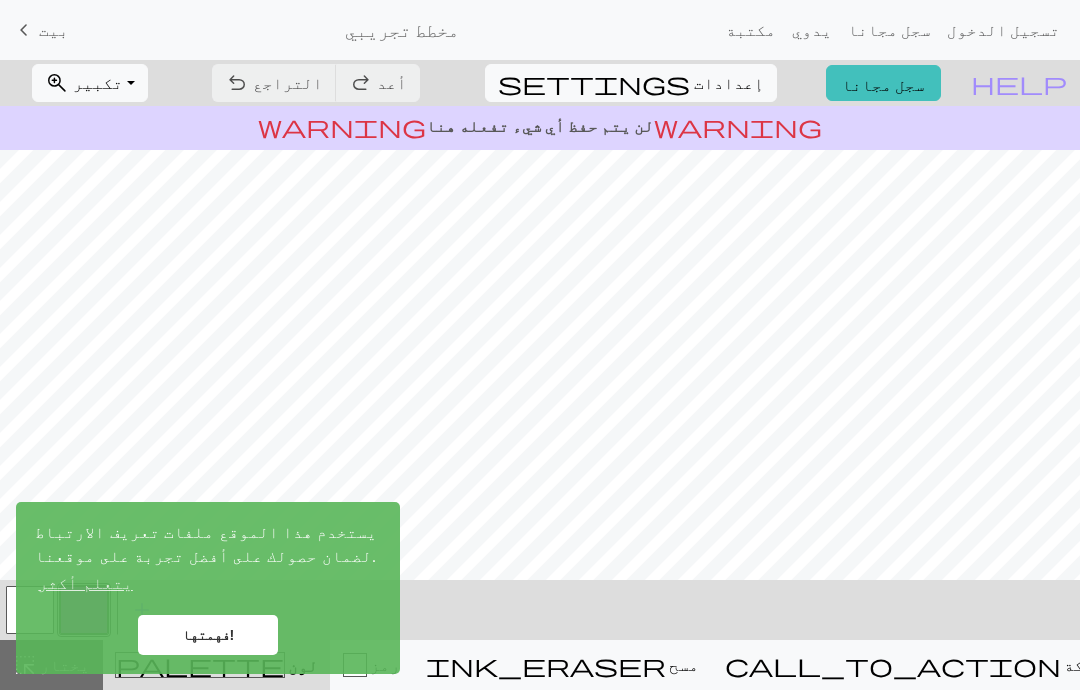 click on "يدوي" at bounding box center [812, 30] 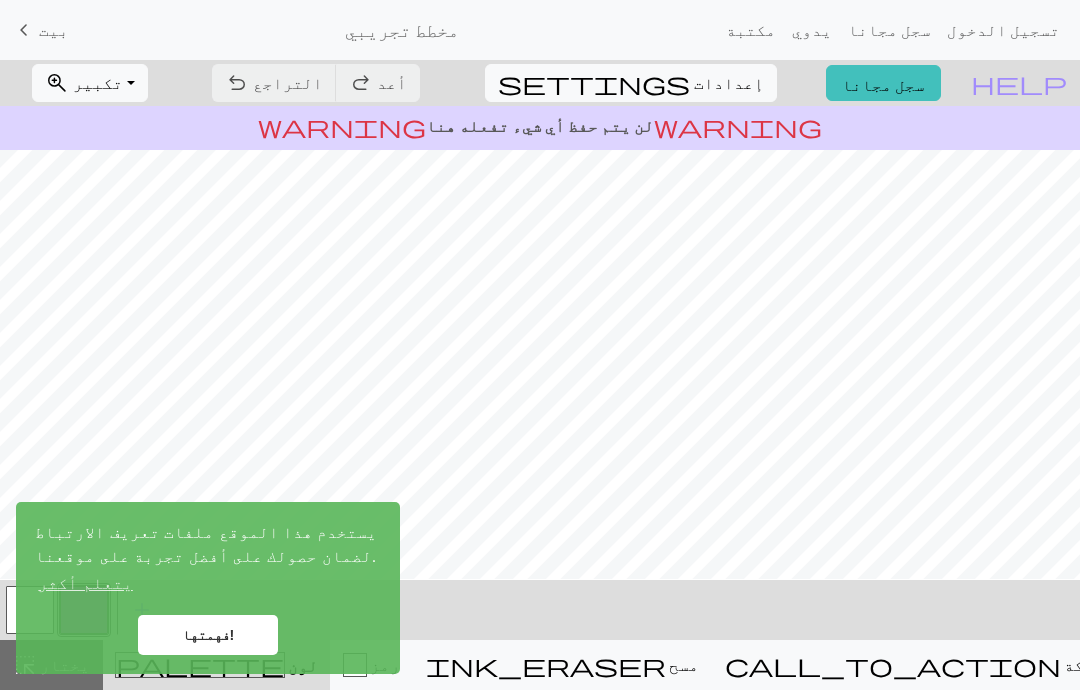 scroll, scrollTop: 93, scrollLeft: 0, axis: vertical 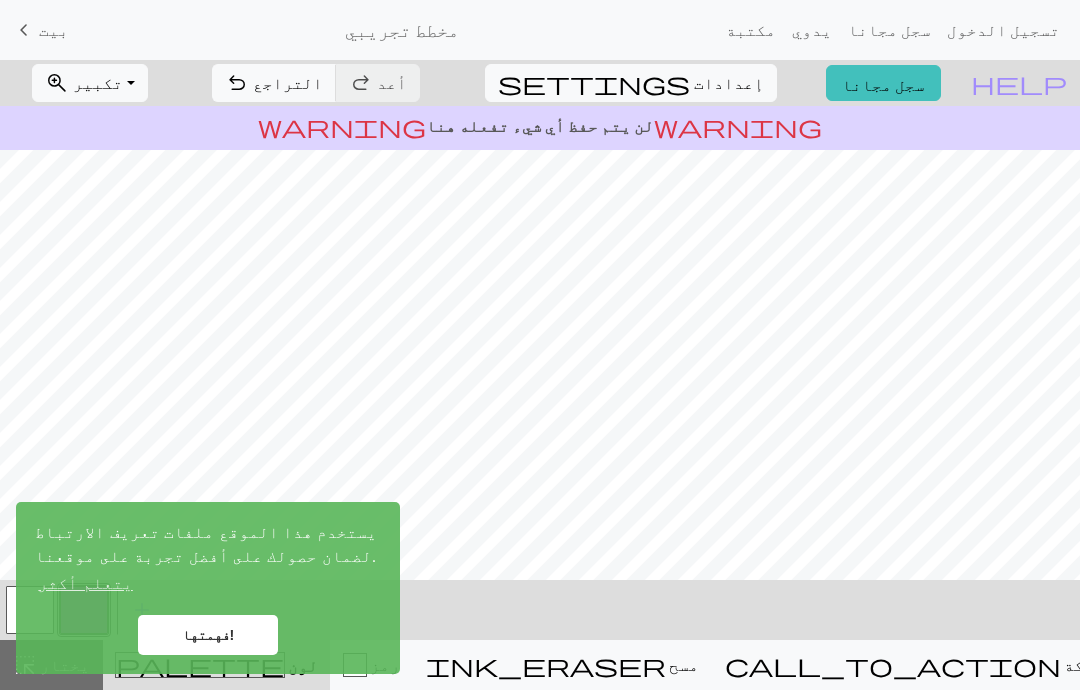 click on "فهمتها!" at bounding box center [208, 635] 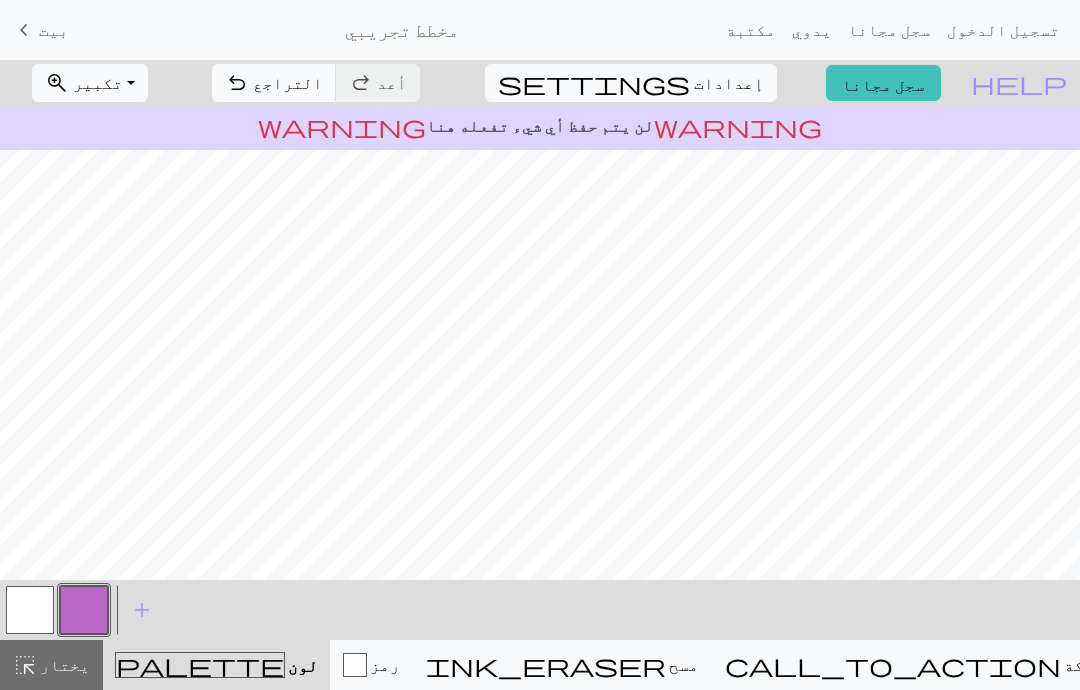 scroll, scrollTop: 10, scrollLeft: 0, axis: vertical 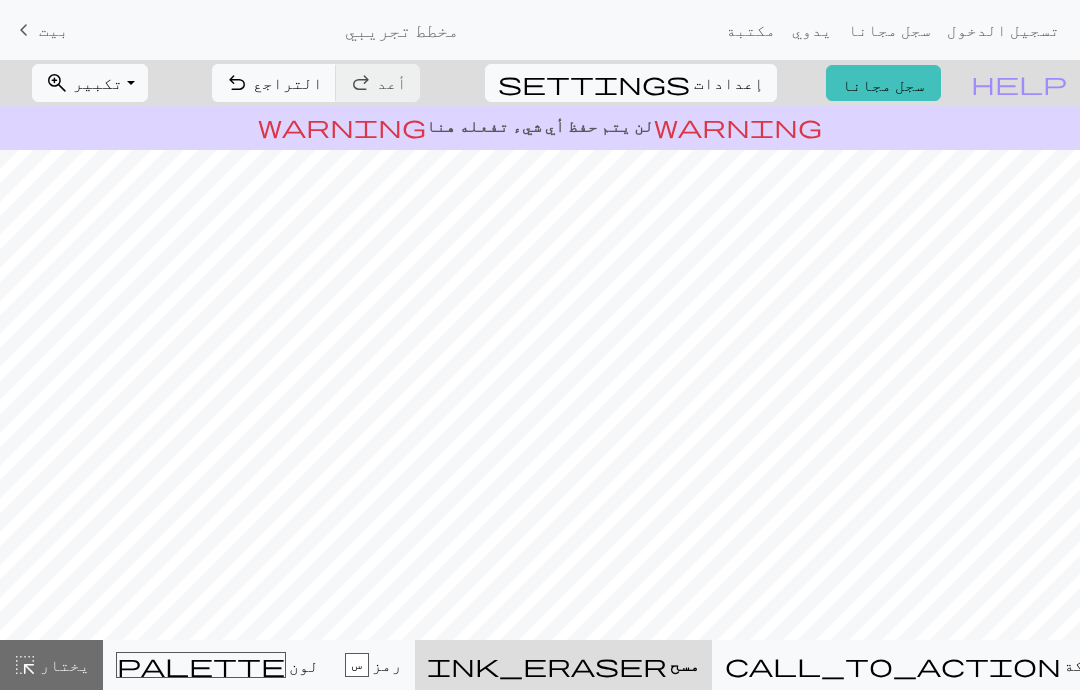 click on "ink_eraser   مسح   مسح" at bounding box center [563, 665] 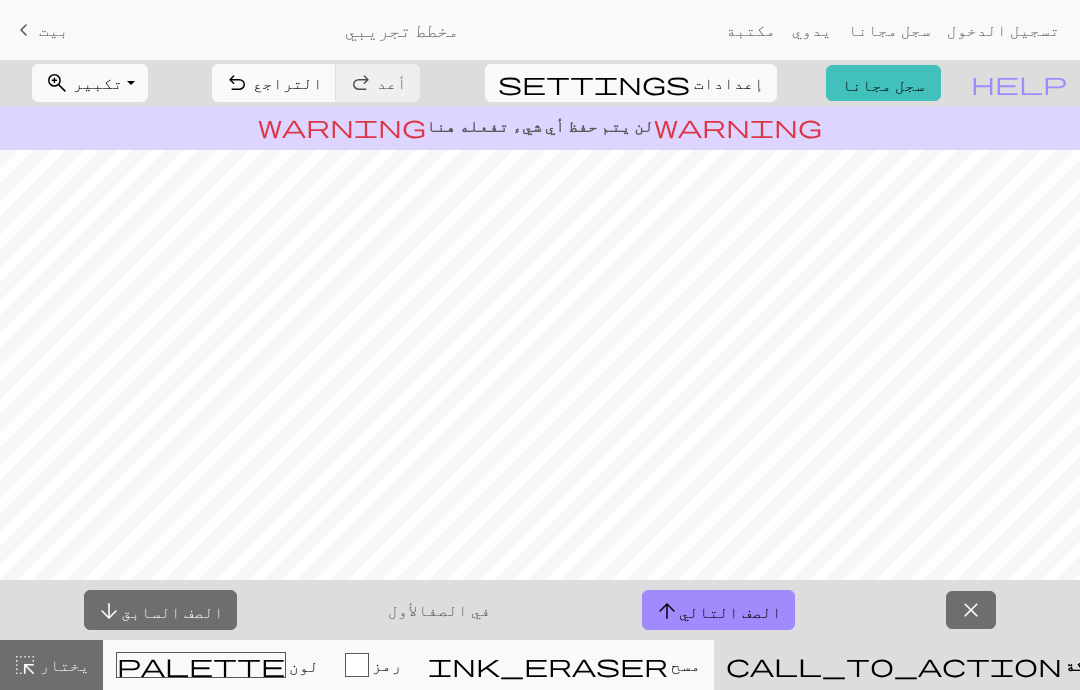 click on "close" at bounding box center (971, 610) 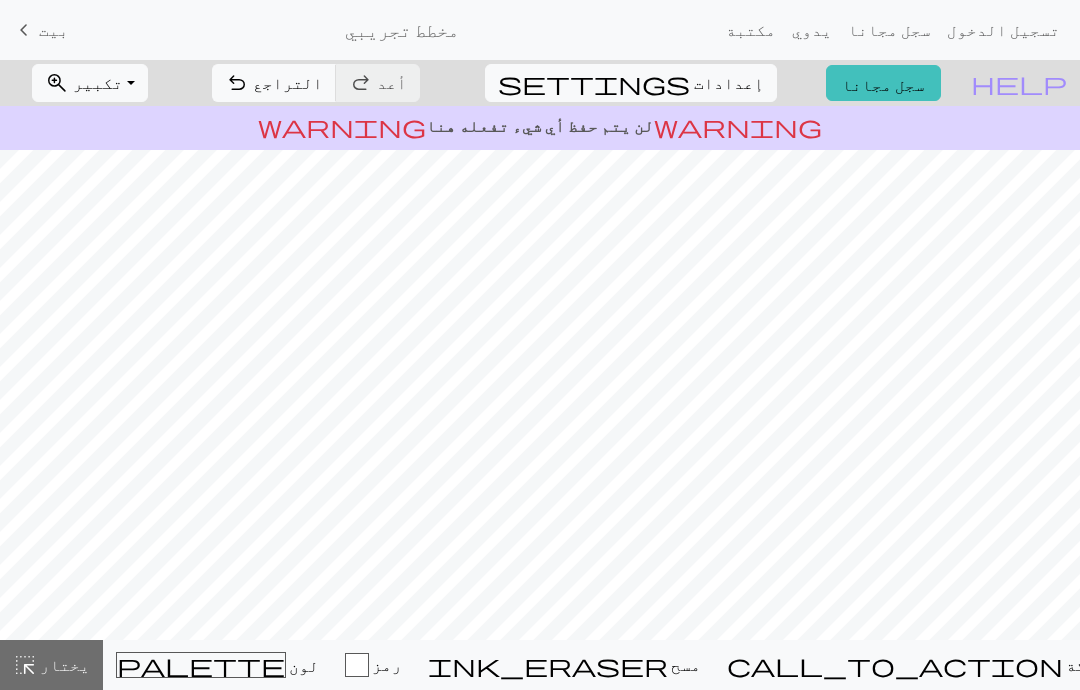 click on "رمز" at bounding box center [387, 664] 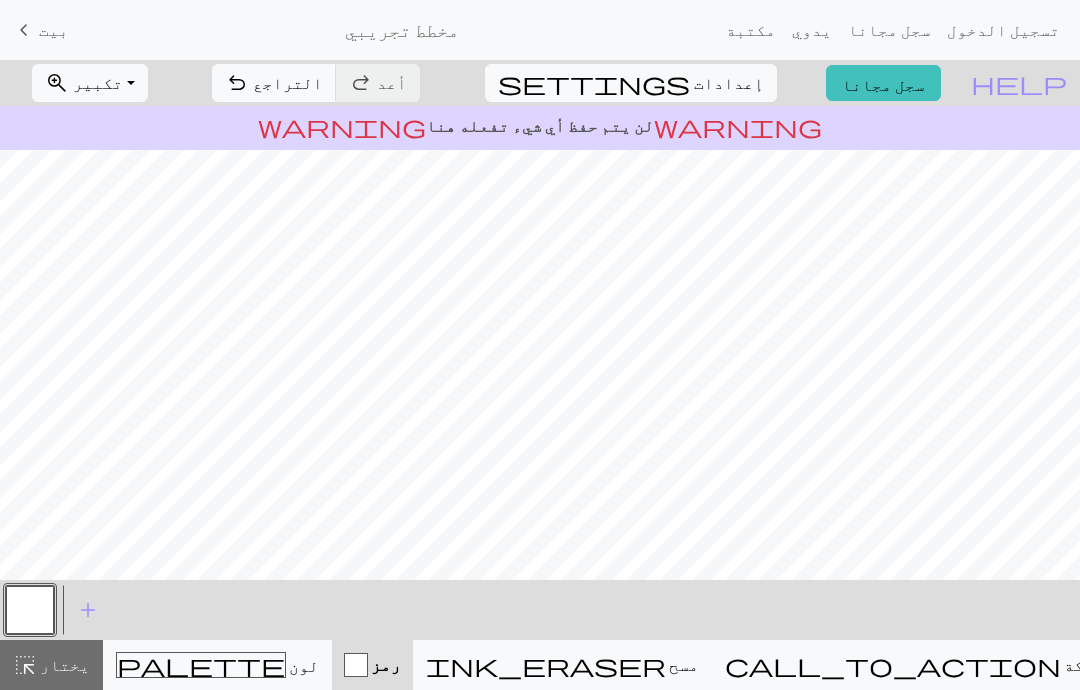 click on "add أضف  رمزًا" at bounding box center [88, 610] 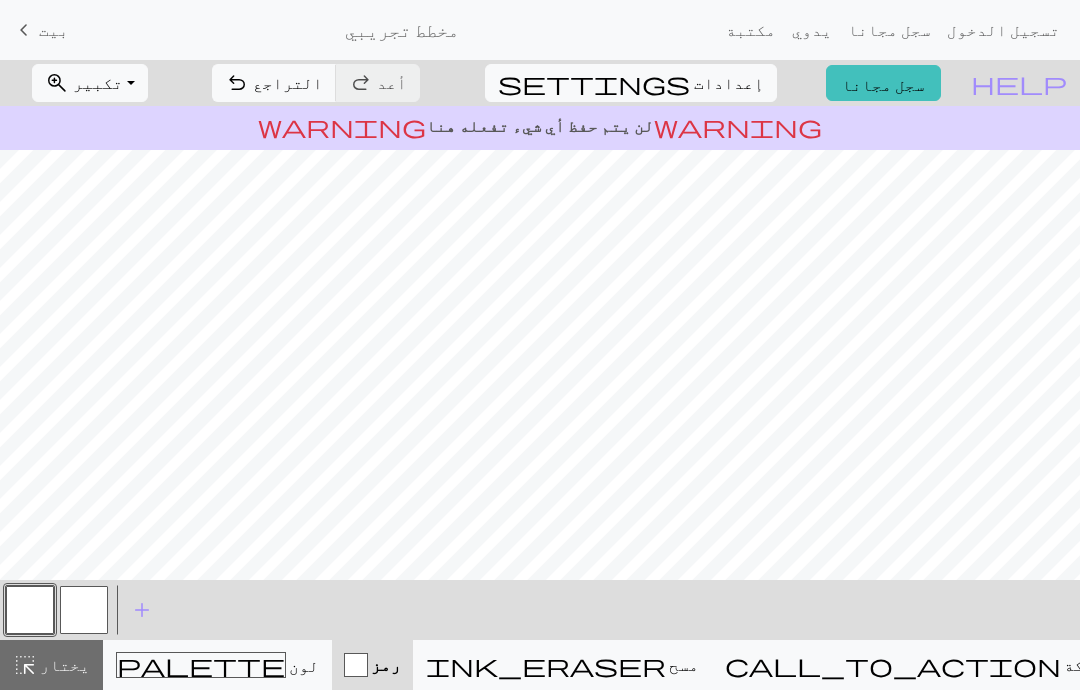 click at bounding box center (30, 610) 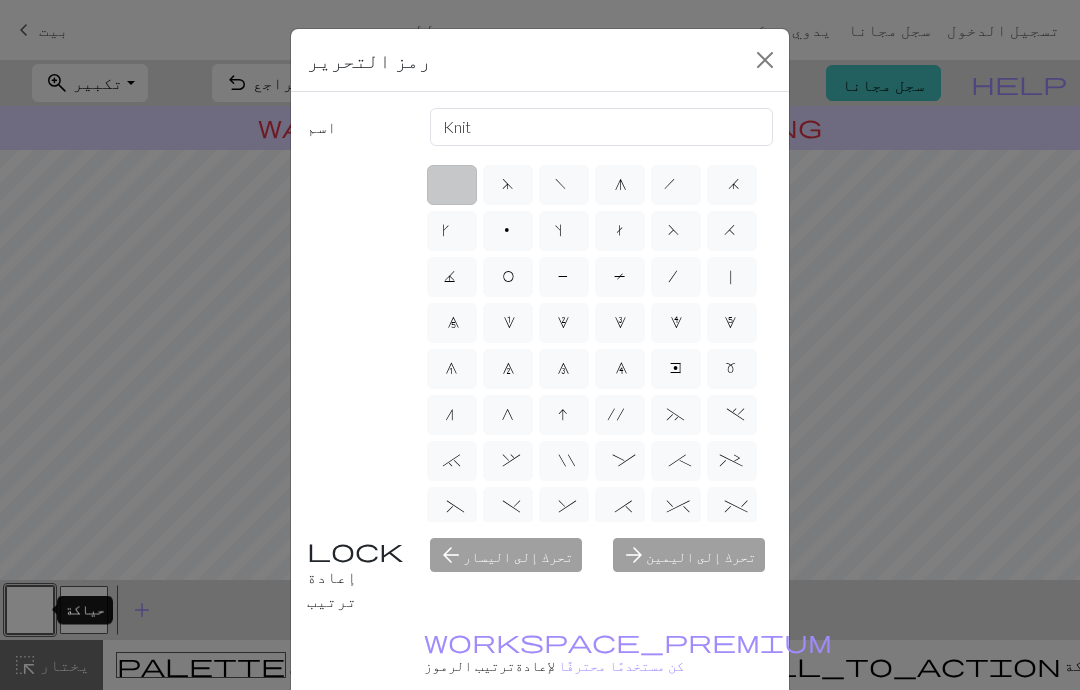 scroll, scrollTop: 0, scrollLeft: 0, axis: both 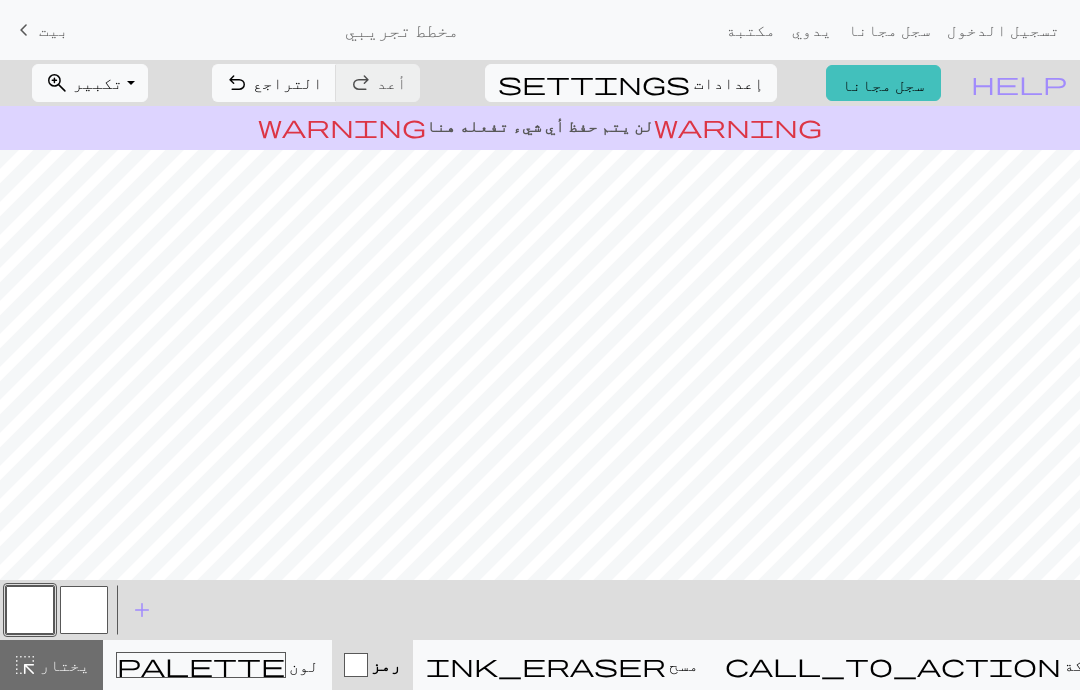click on "palette   لون   لون" at bounding box center (217, 665) 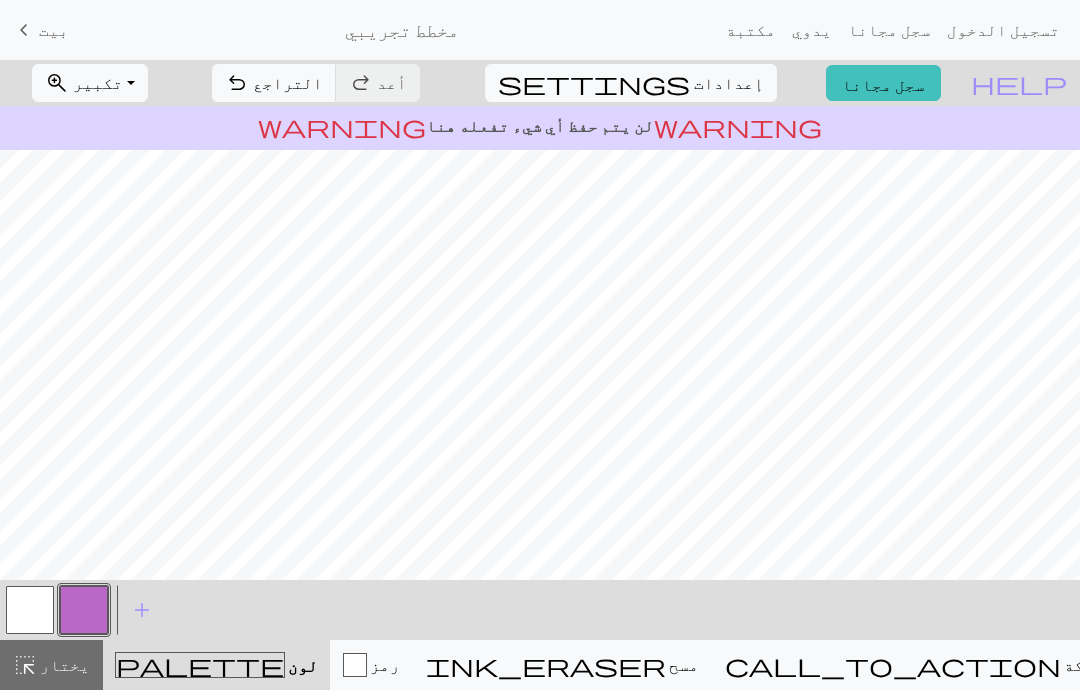 click on "رمز" at bounding box center [385, 664] 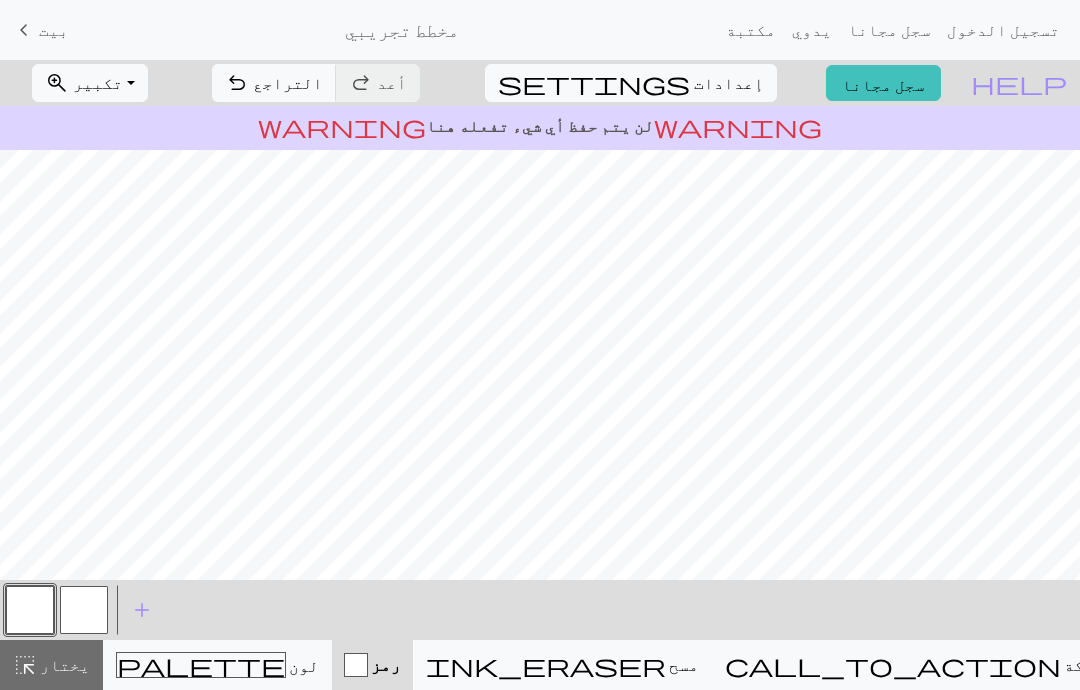 click on "palette   لون   لون" at bounding box center [217, 665] 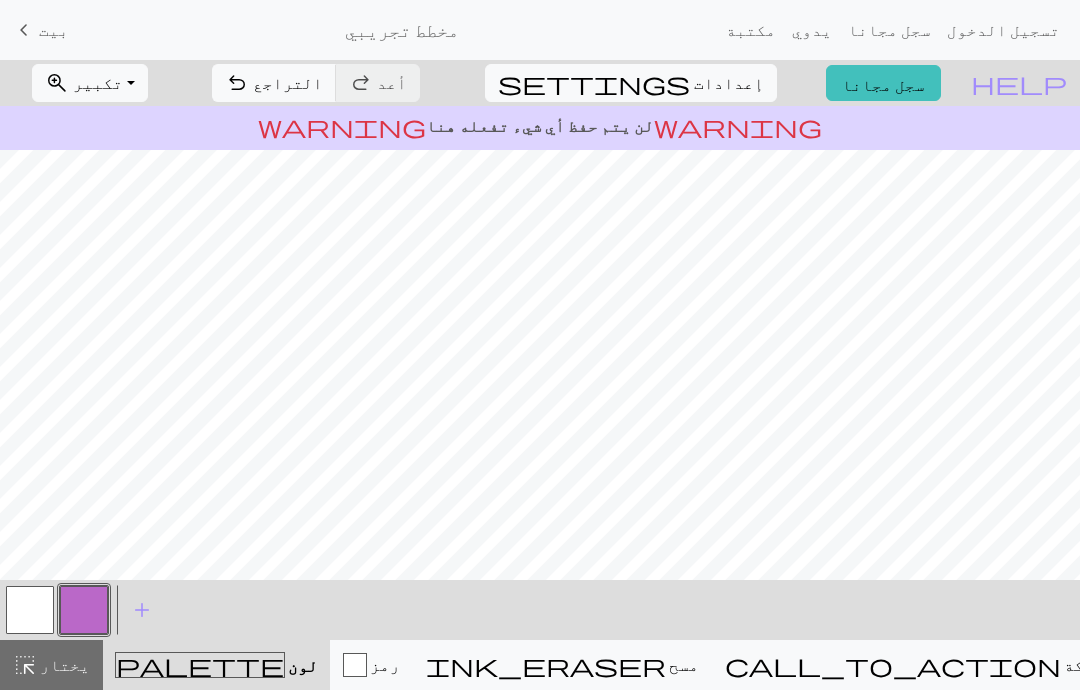 click on "مسح" at bounding box center (684, 664) 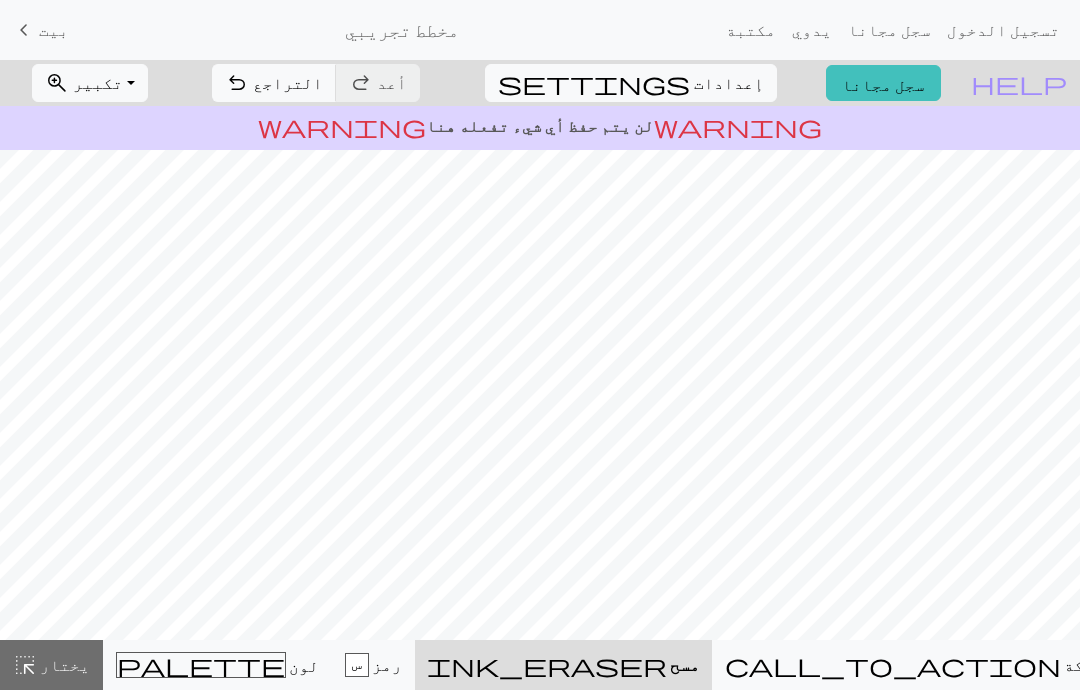 click on "إعدادات" at bounding box center (729, 82) 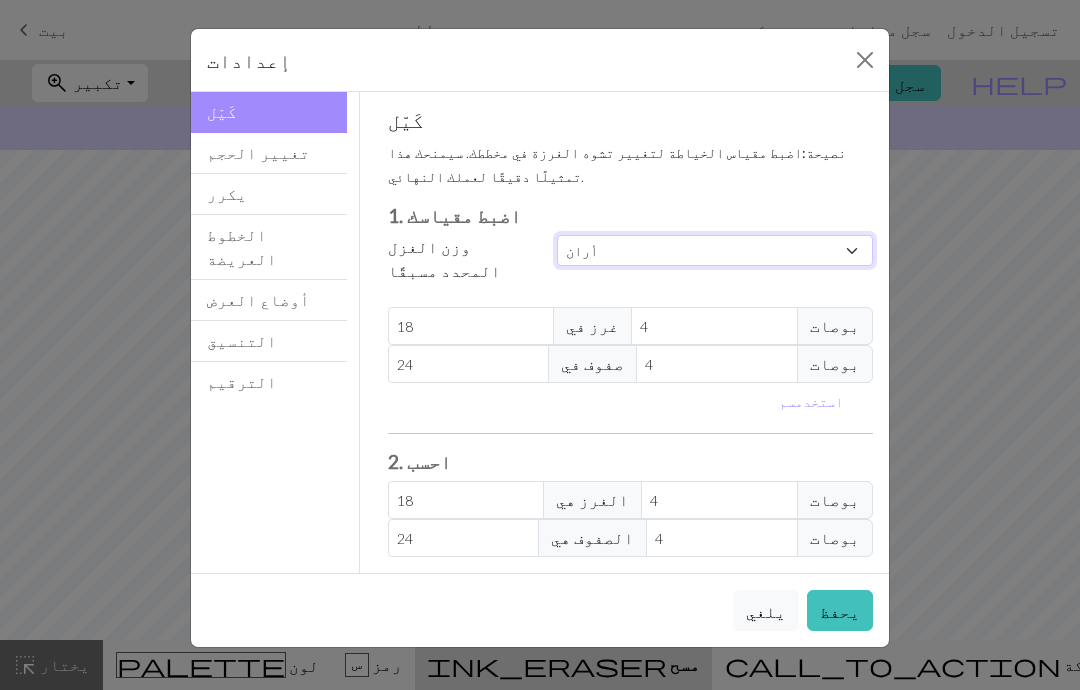 click on "مخصص مربع ربط الحذاء أصابع خفيفة أصابع رياضة حياكة مزدوجة صوفي أران ضخم ضخم جدًا" at bounding box center (715, 250) 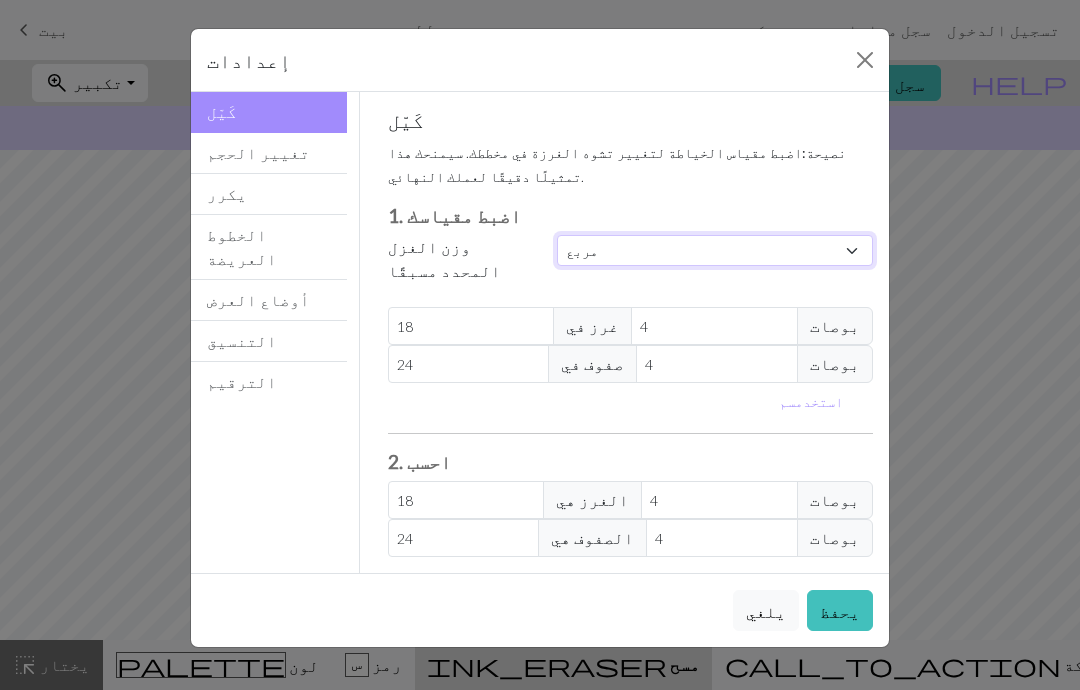 type on "32" 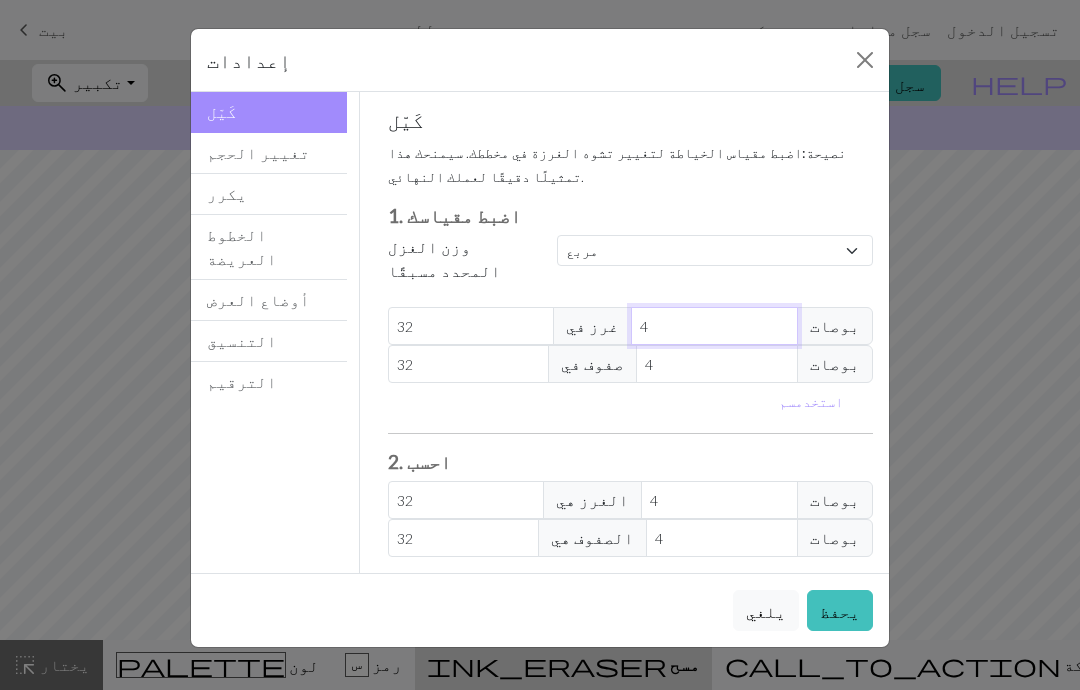 click on "4" at bounding box center [714, 326] 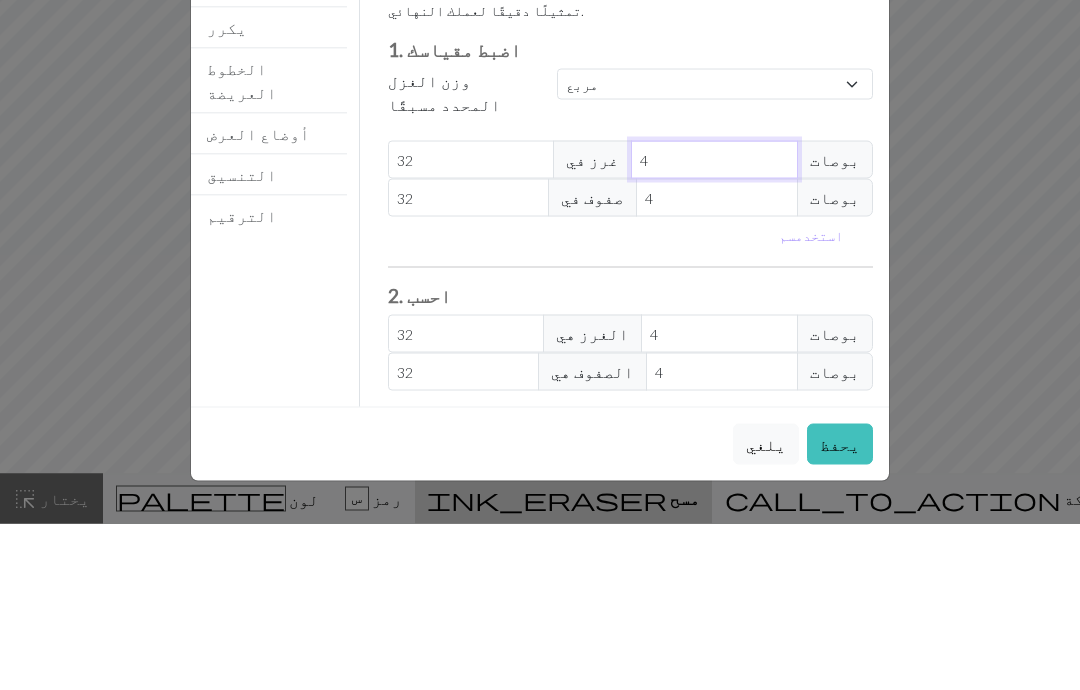 select on "custom" 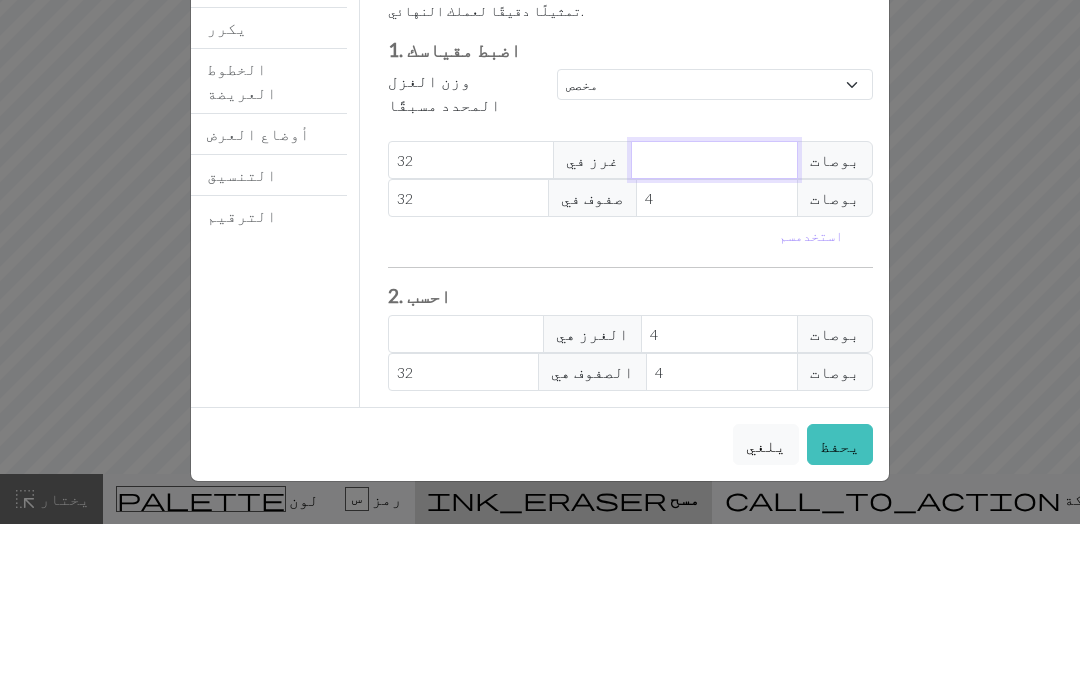 type 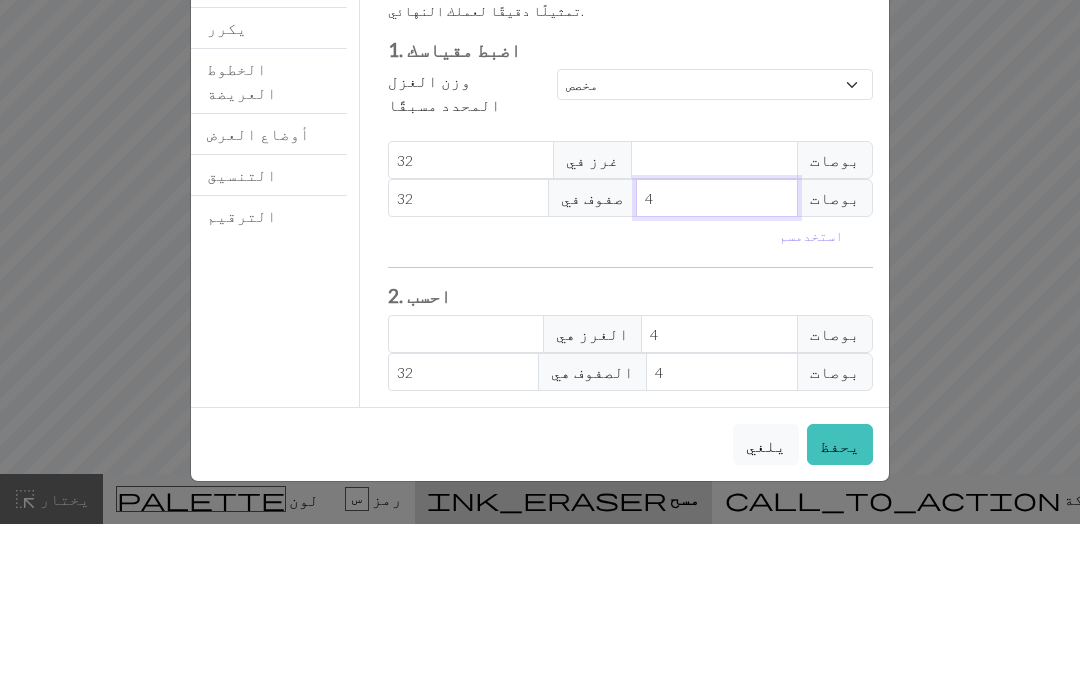 click on "4" at bounding box center [717, 364] 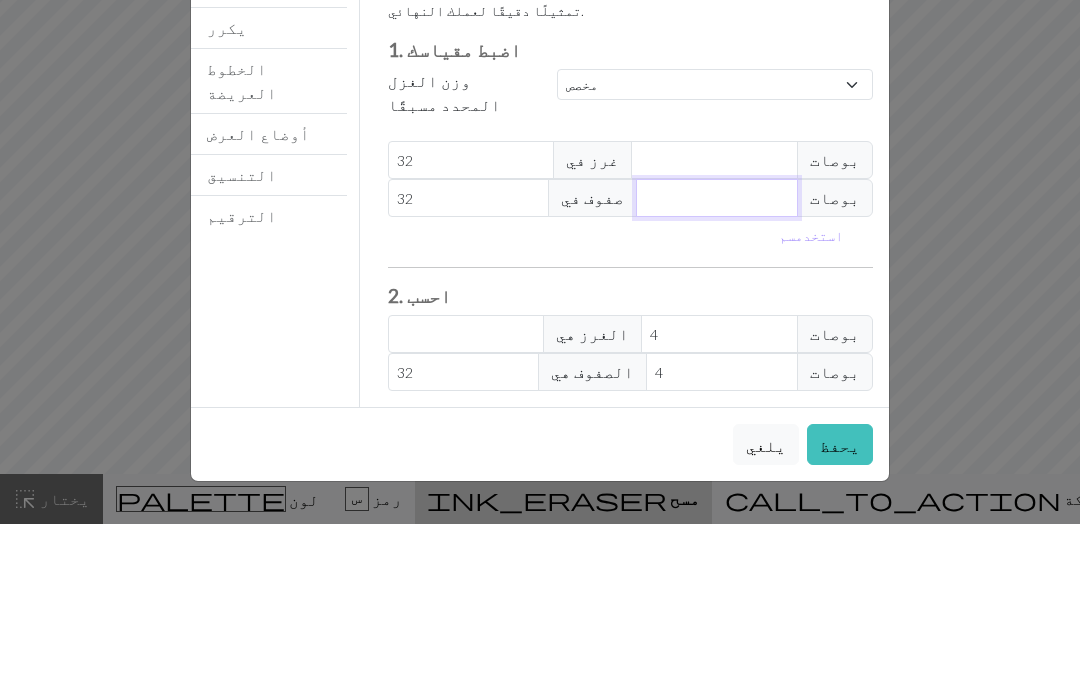 type 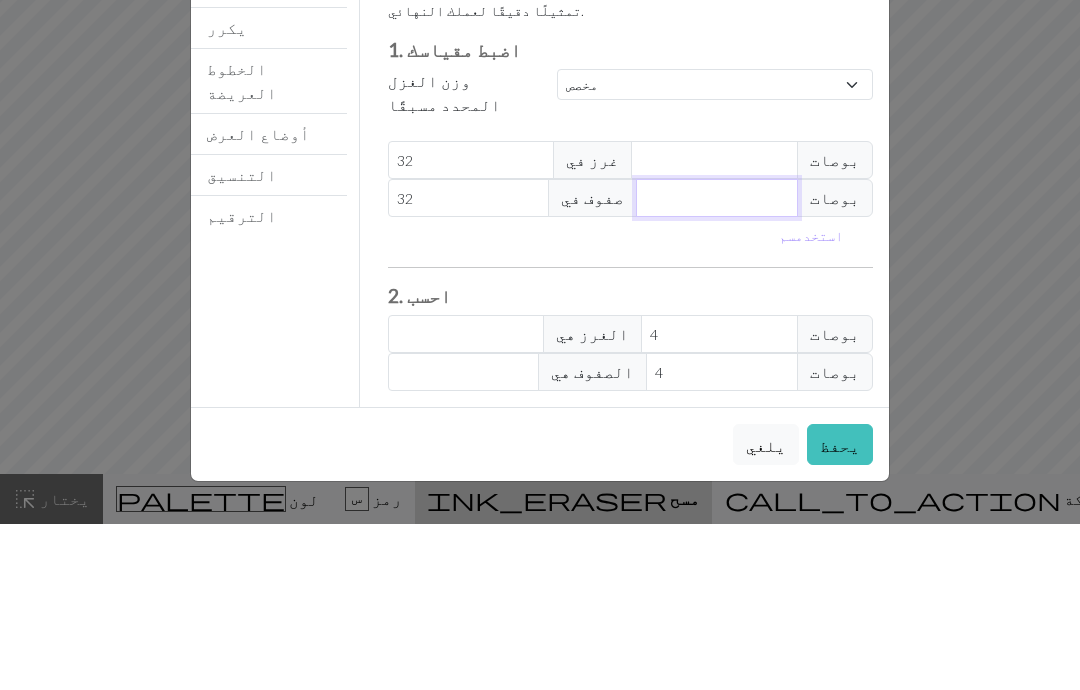 type 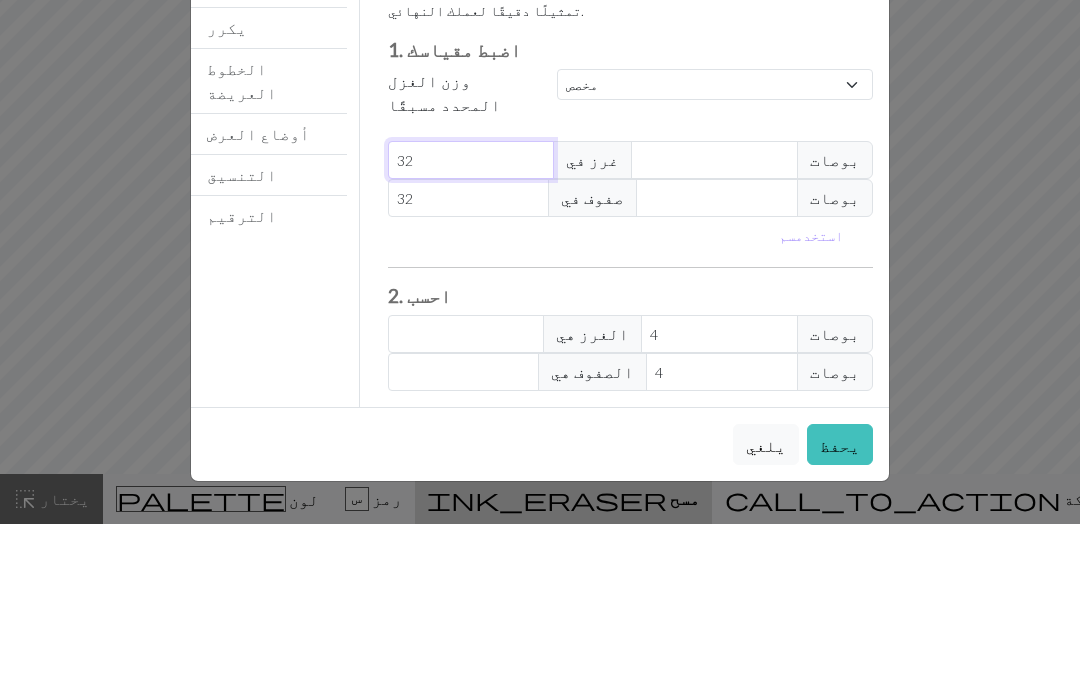click on "32" at bounding box center [471, 326] 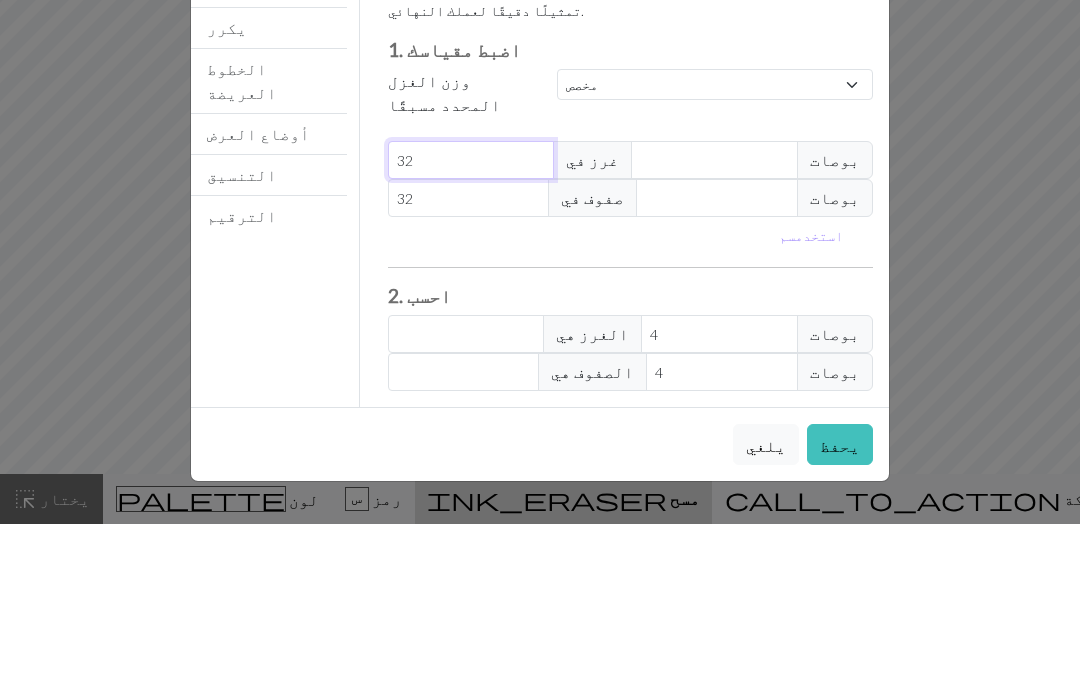 type on "3" 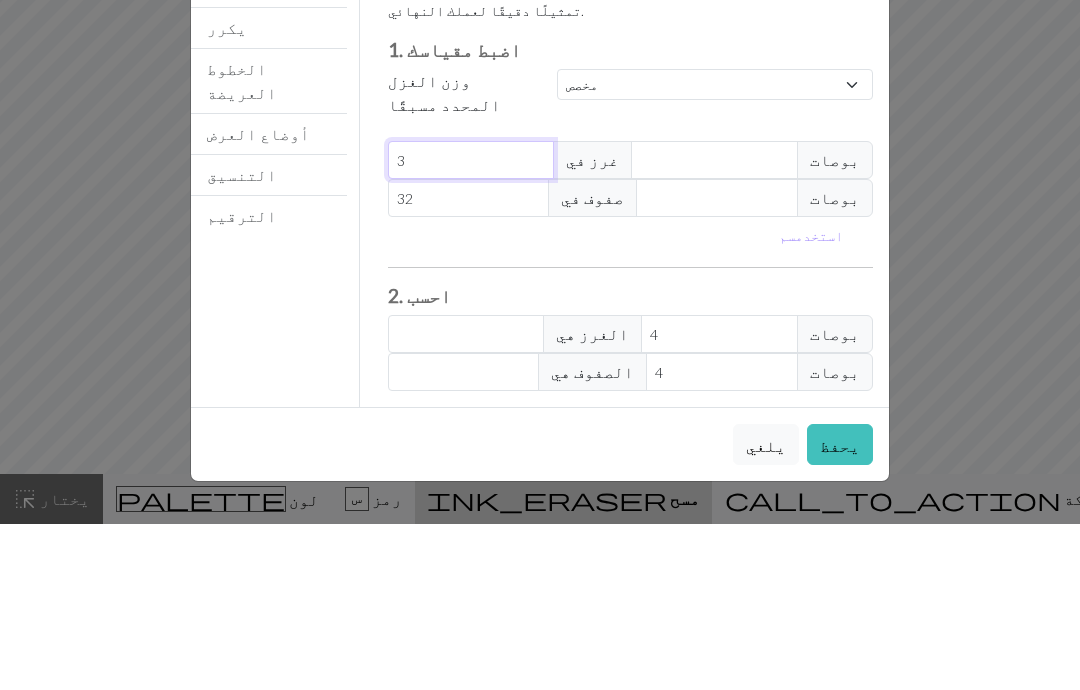 type 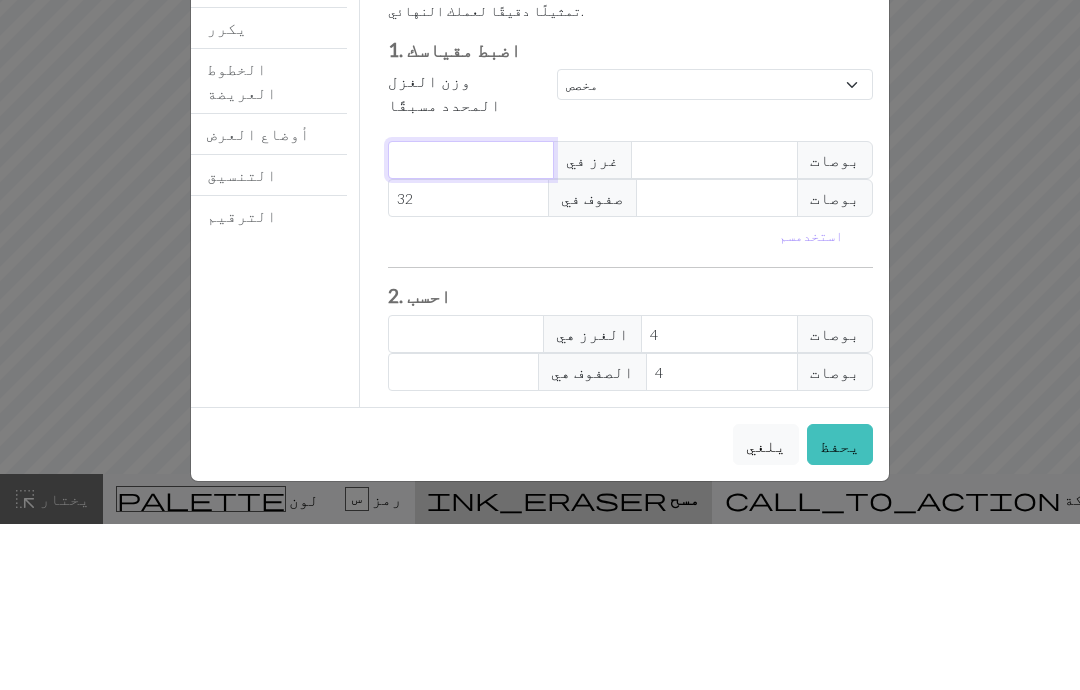 type 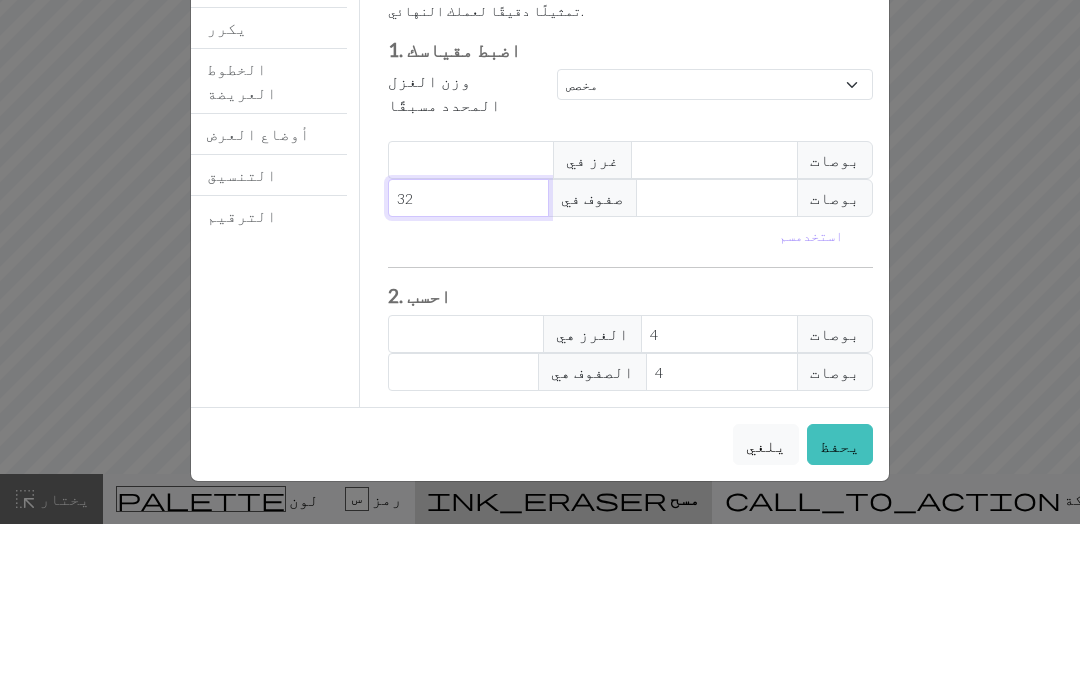 click on "32" at bounding box center [469, 364] 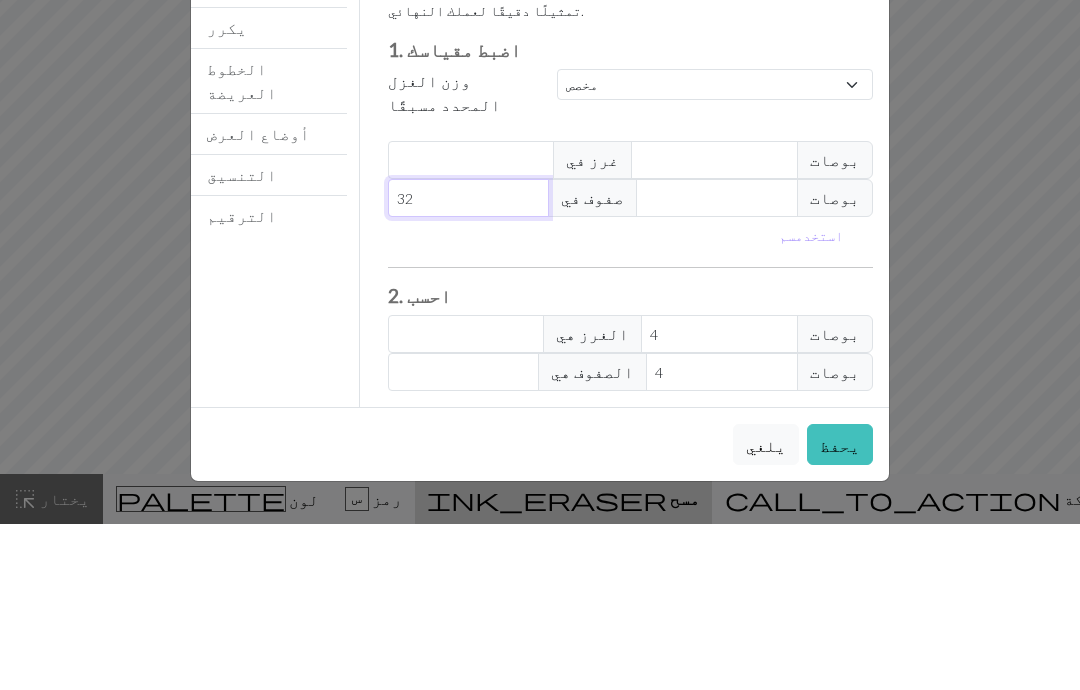 type on "3" 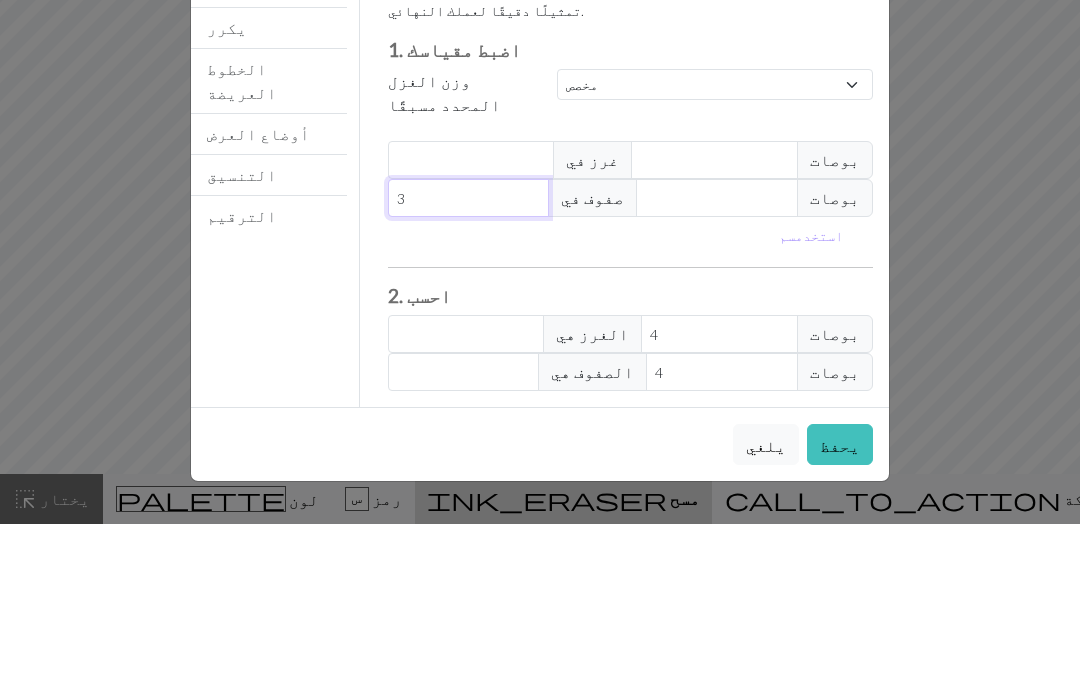 type 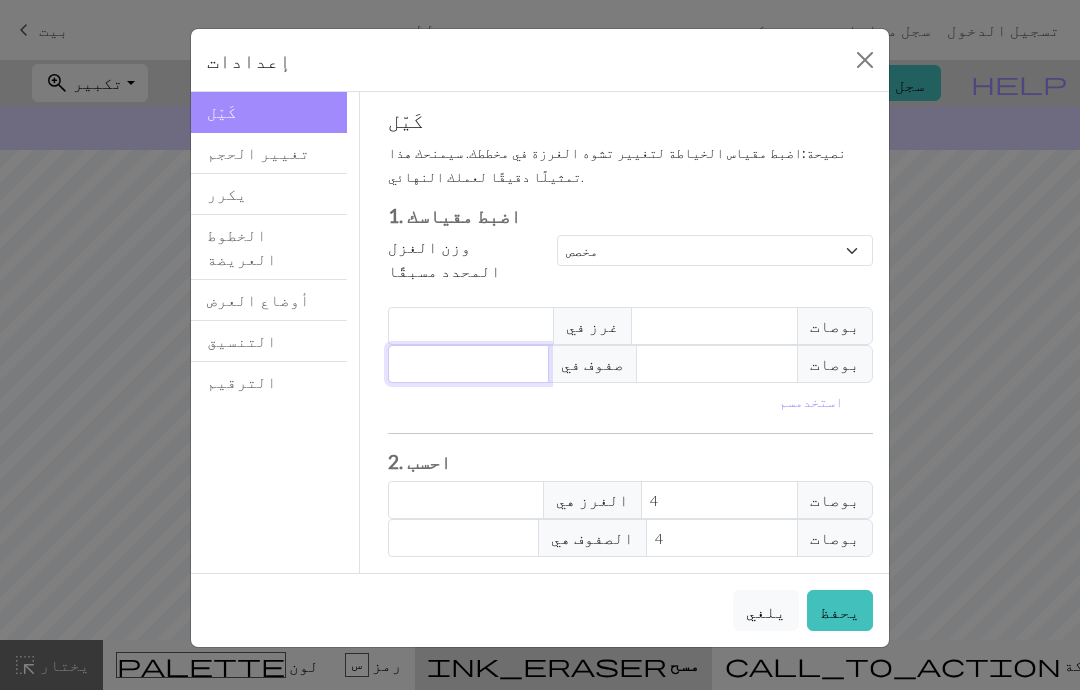 type 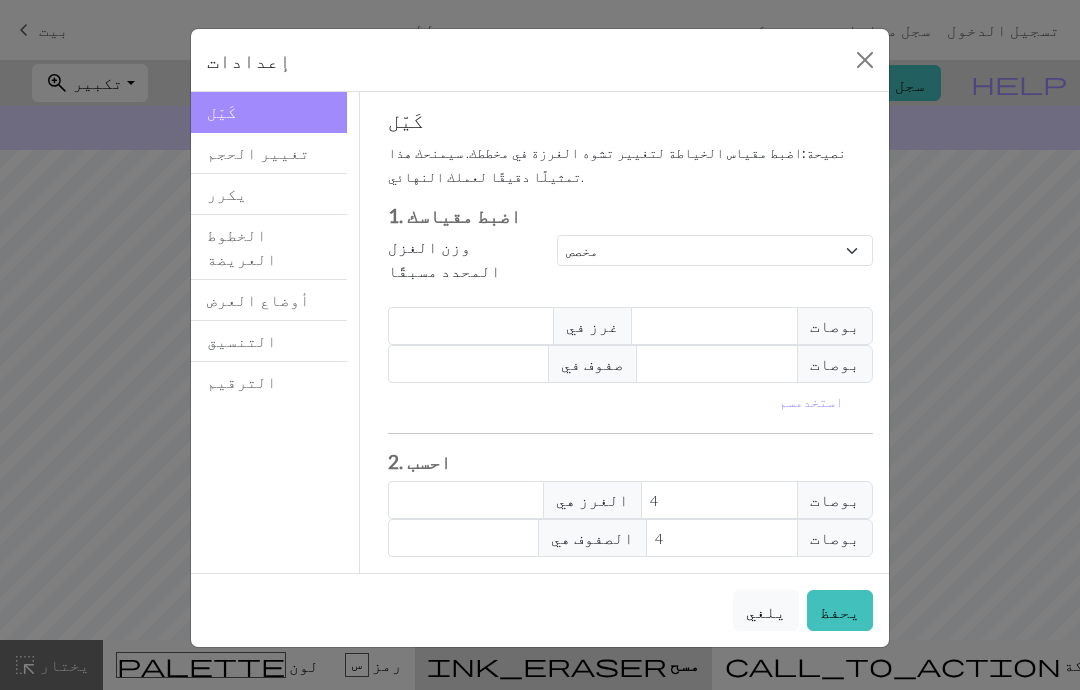click on "يحفظ" at bounding box center (840, 611) 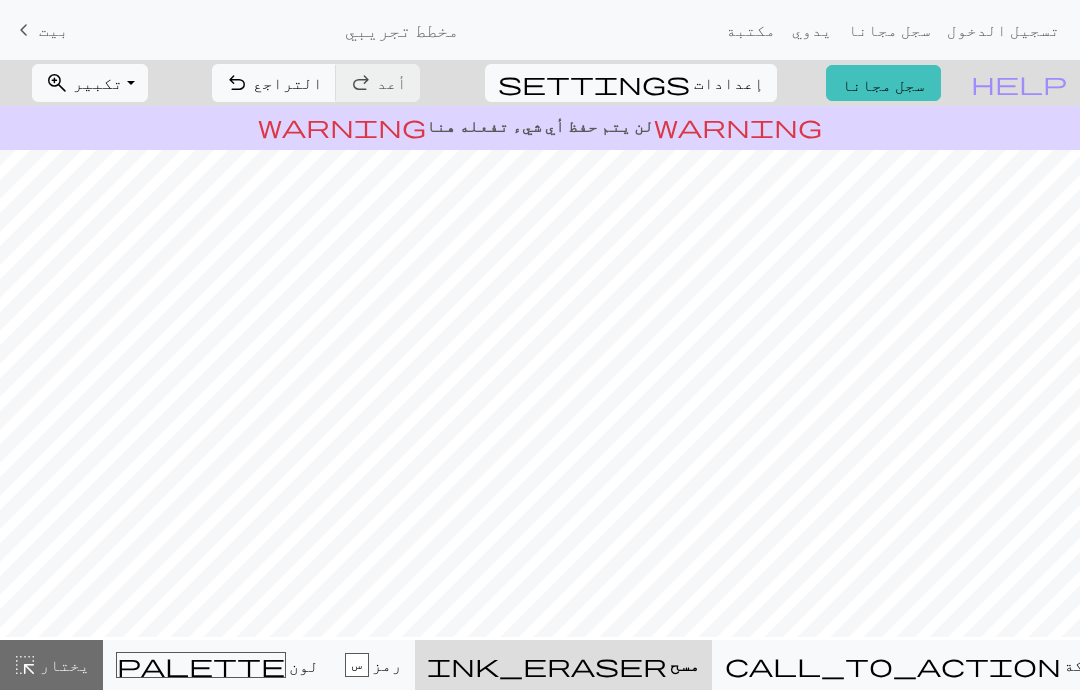 scroll, scrollTop: 0, scrollLeft: 0, axis: both 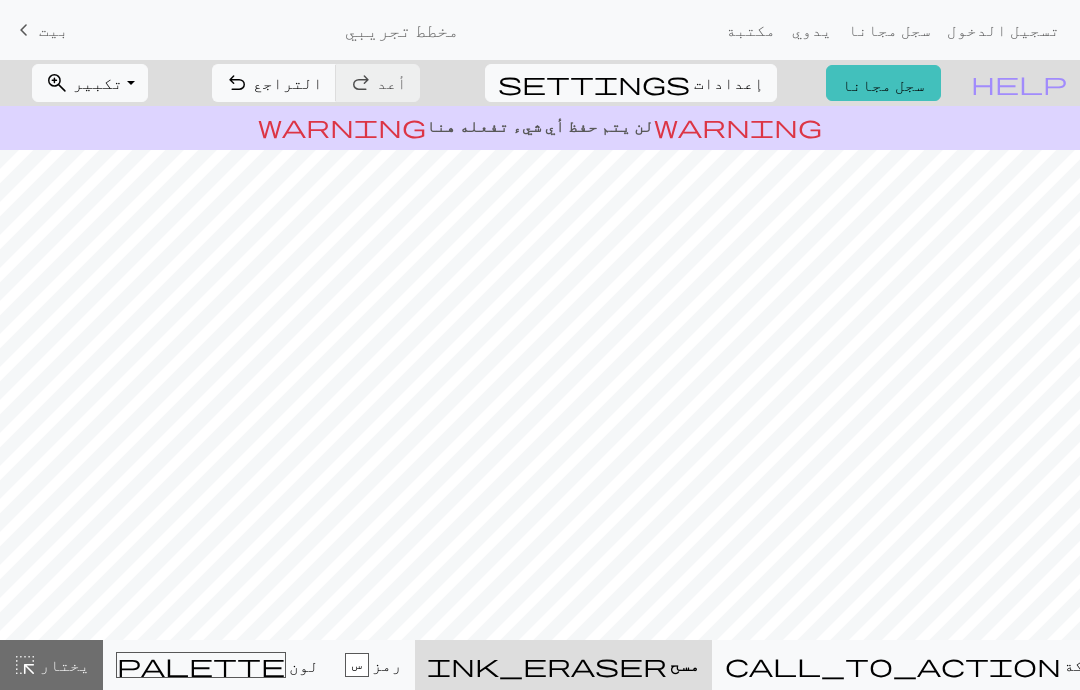 click on "إعدادات" at bounding box center [729, 82] 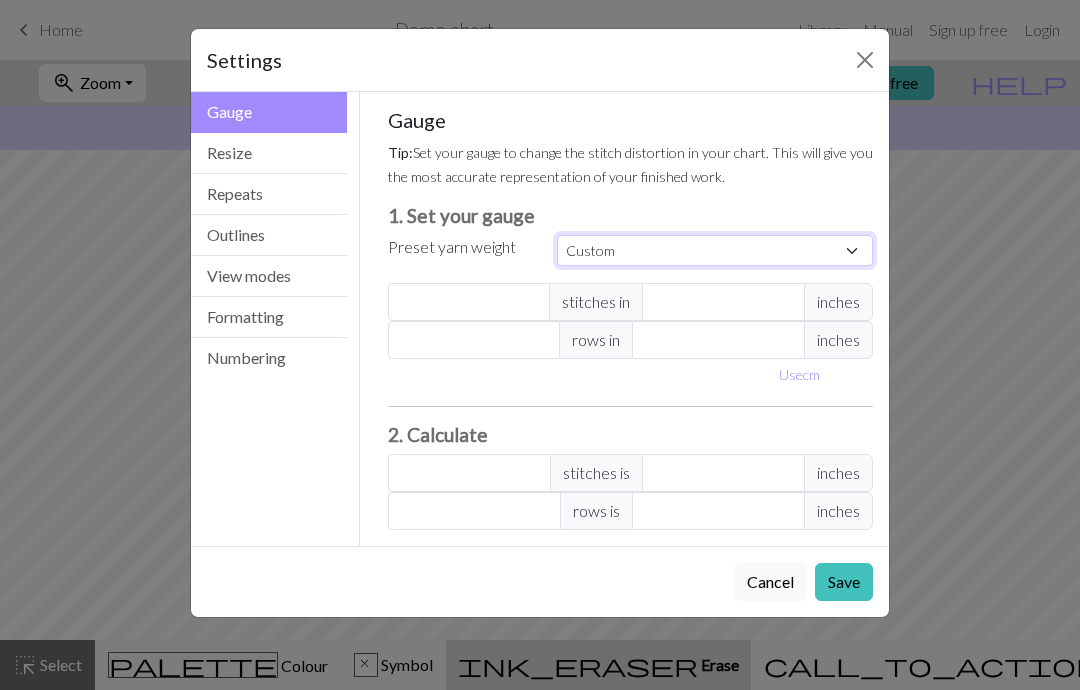 click on "Custom Square Lace Light Fingering Fingering Sport Double knit Worsted Aran Bulky Super Bulky" at bounding box center [715, 250] 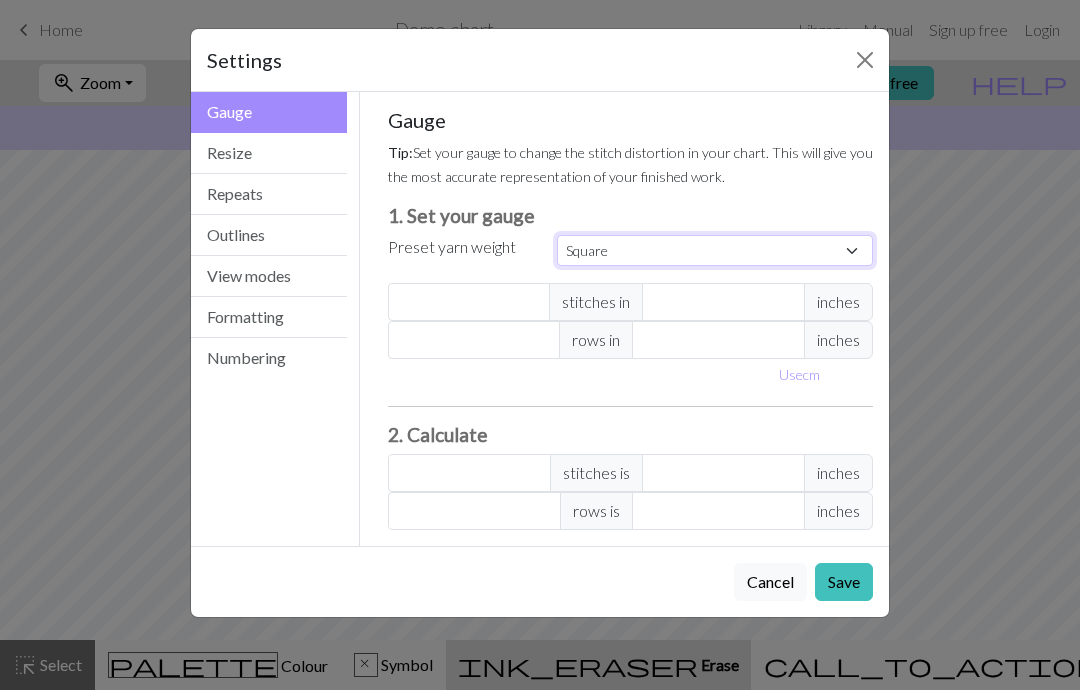 type on "32" 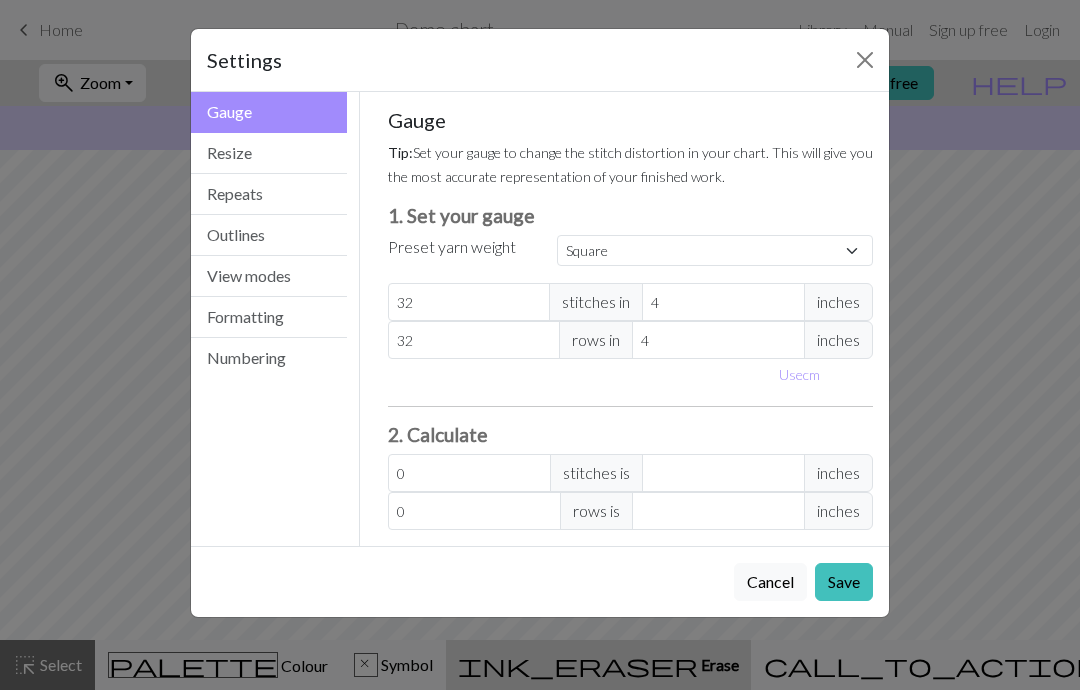 click on "Save" at bounding box center [844, 582] 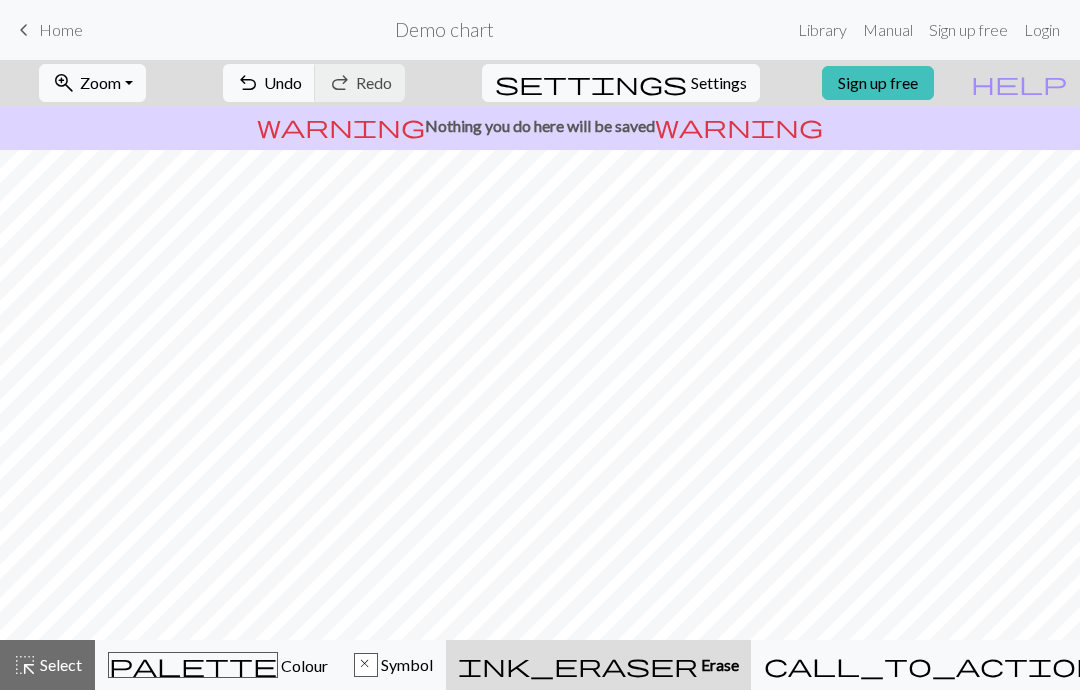 click on "Settings" at bounding box center [719, 83] 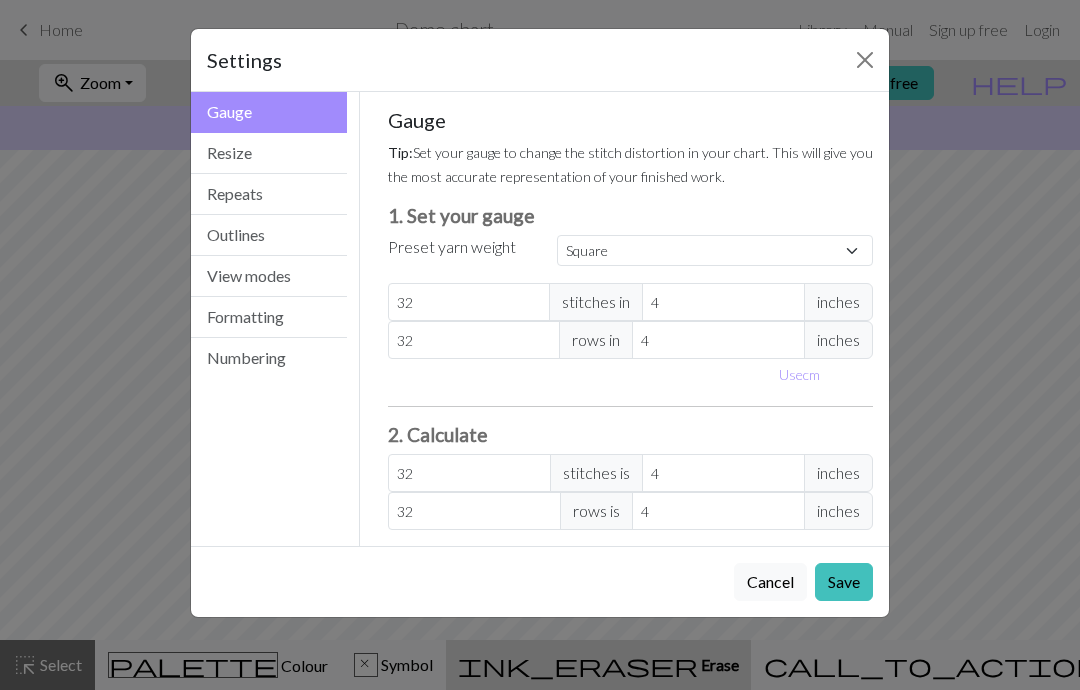 click on "Resize" at bounding box center [269, 153] 